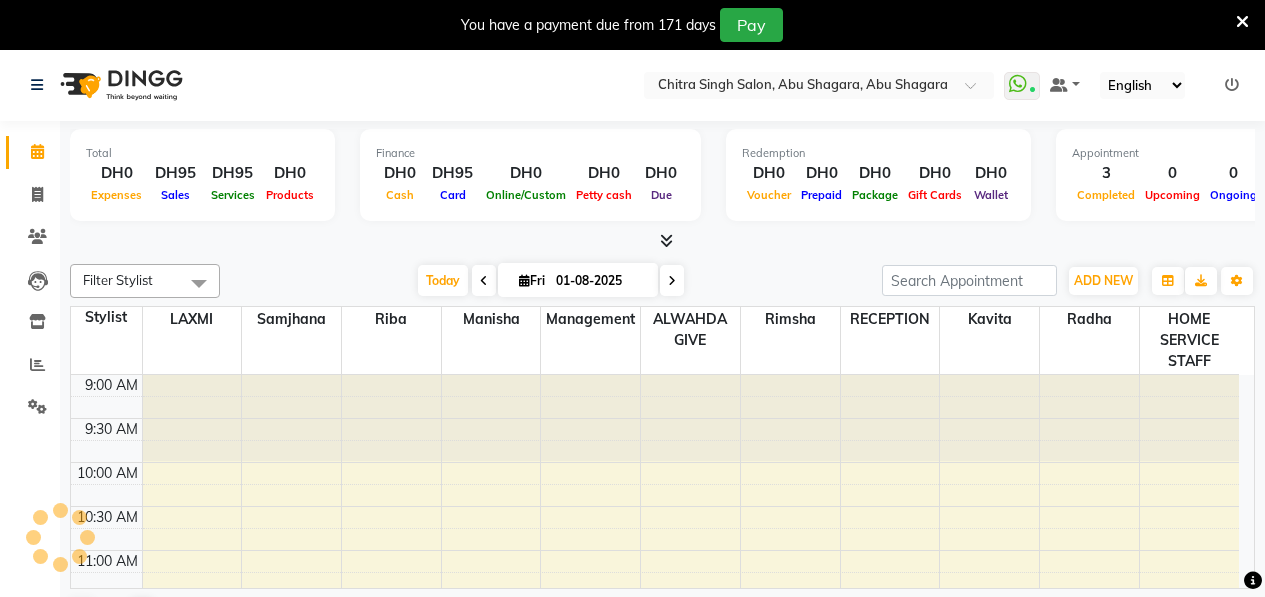 scroll, scrollTop: 0, scrollLeft: 0, axis: both 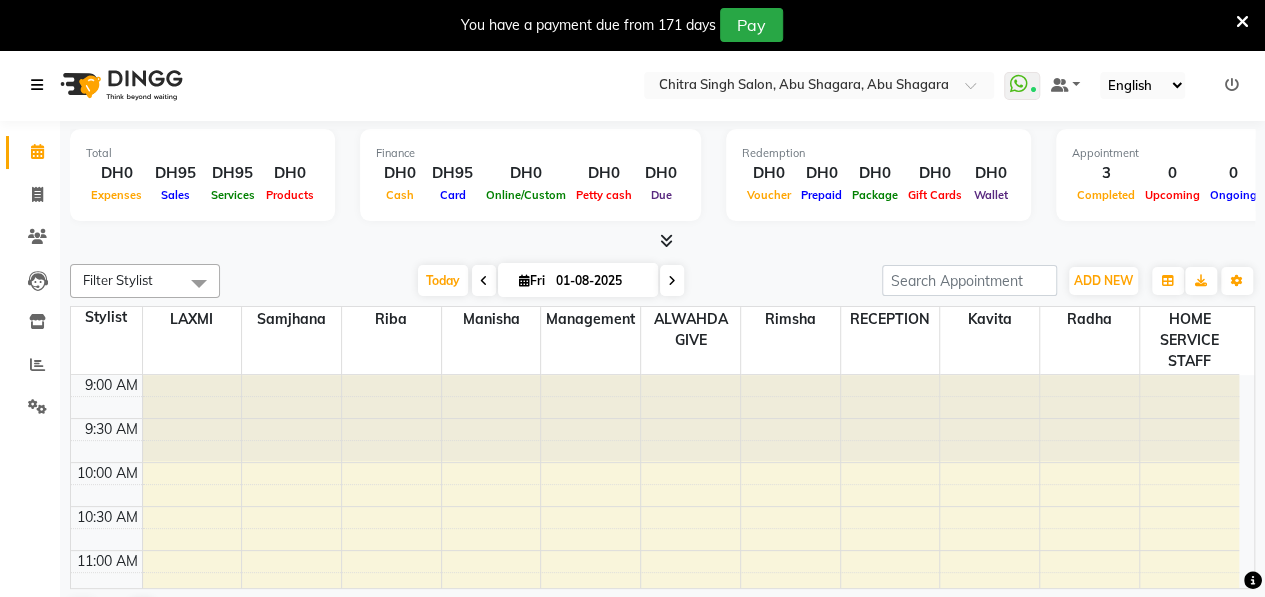 click at bounding box center [37, 85] 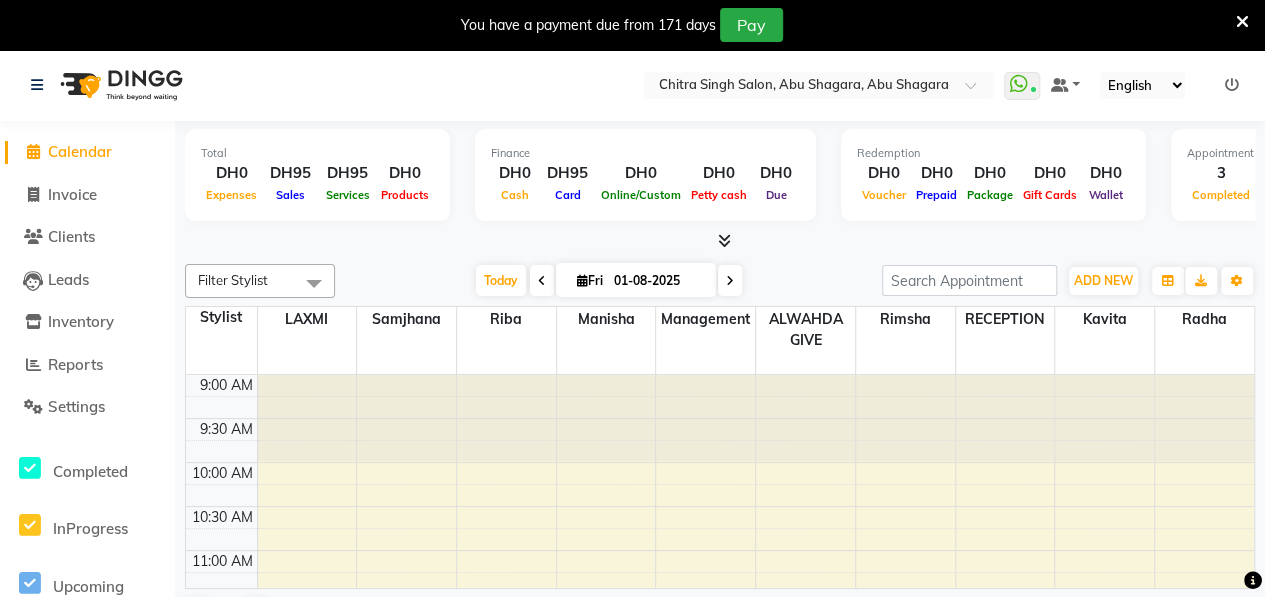 click 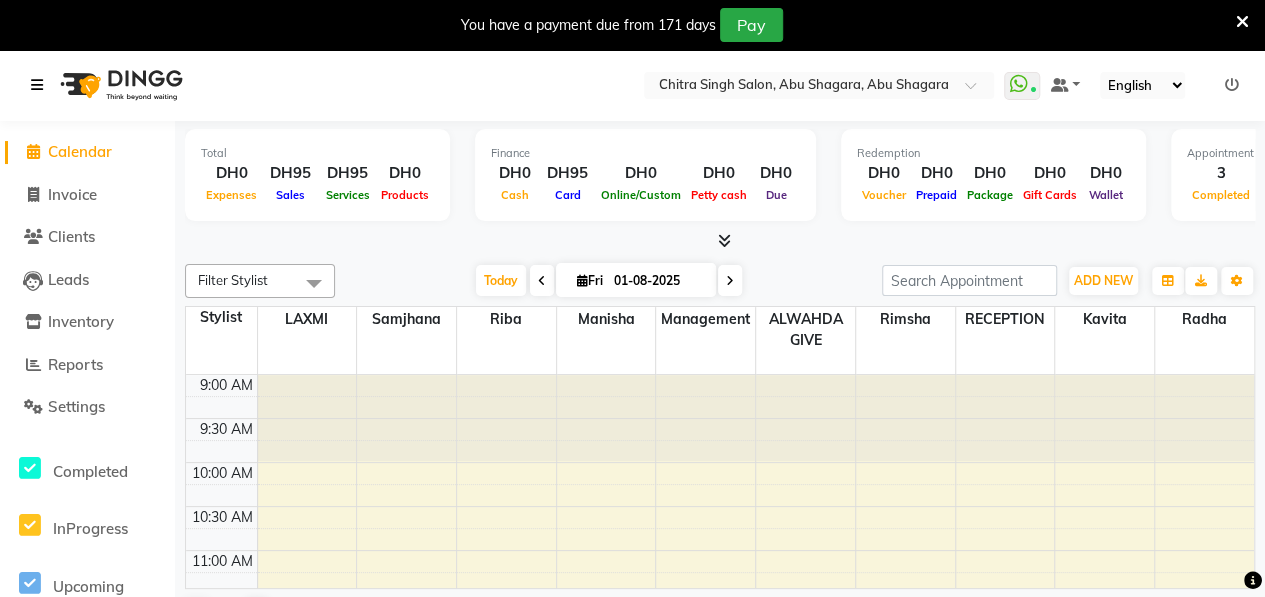 click at bounding box center [37, 85] 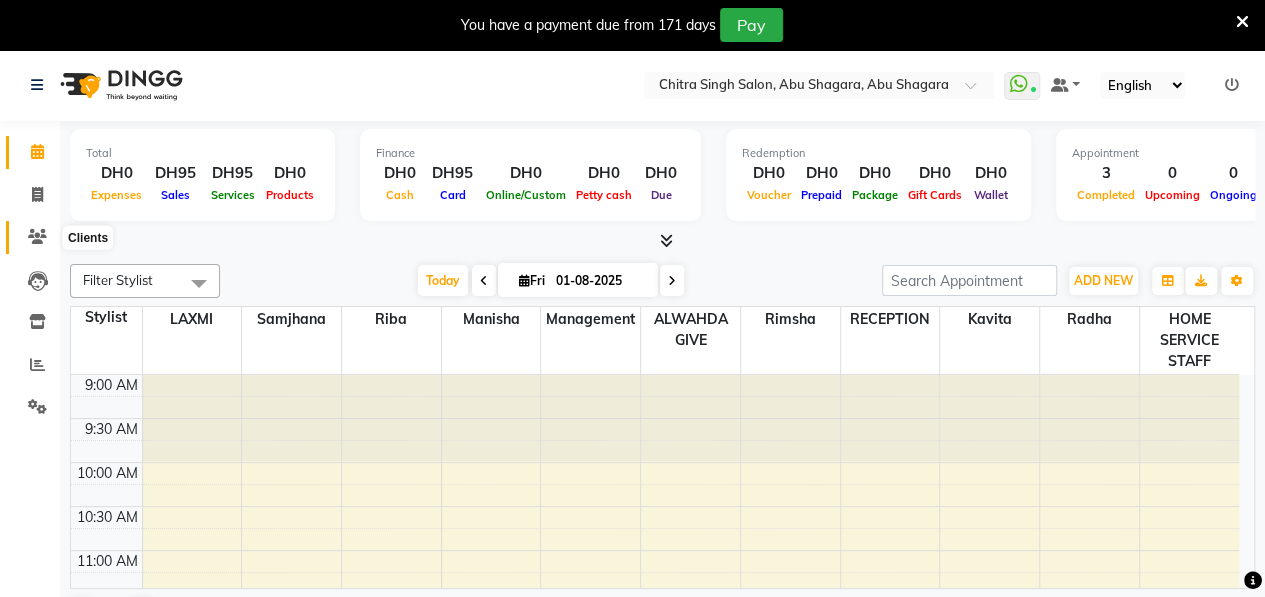 click 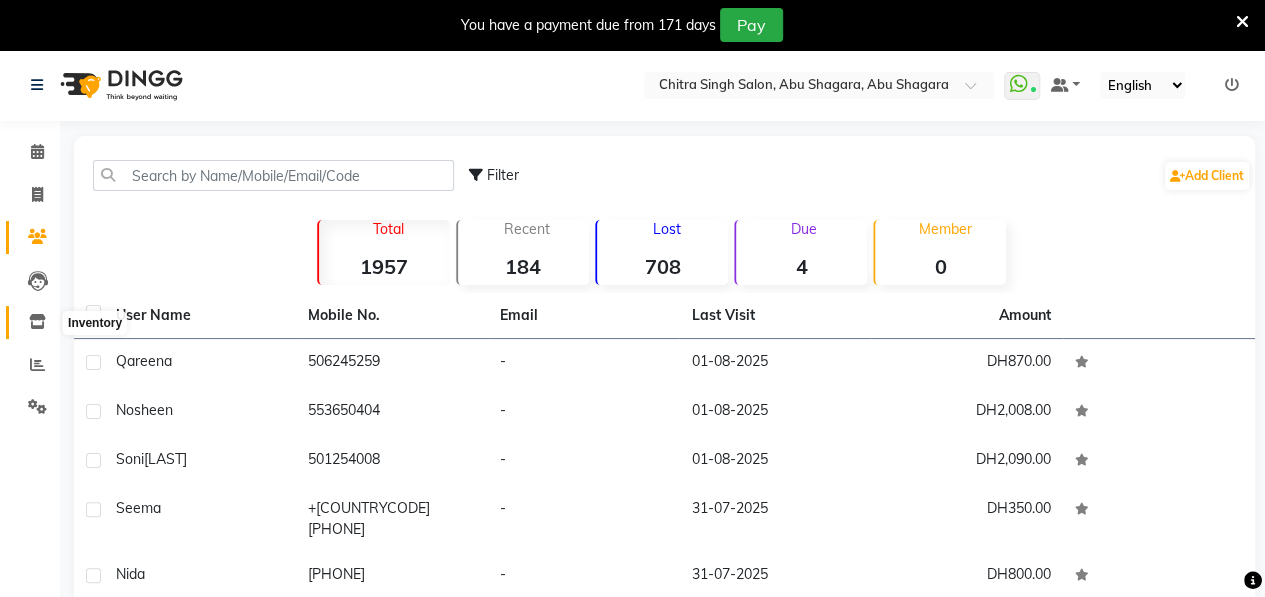 click 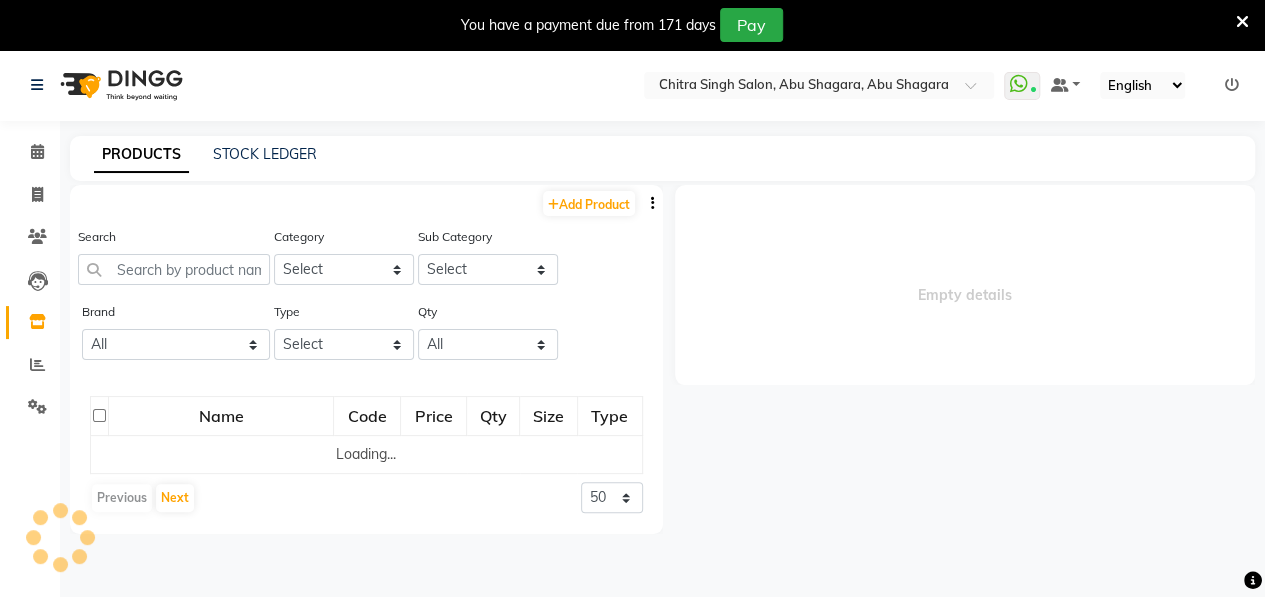 select 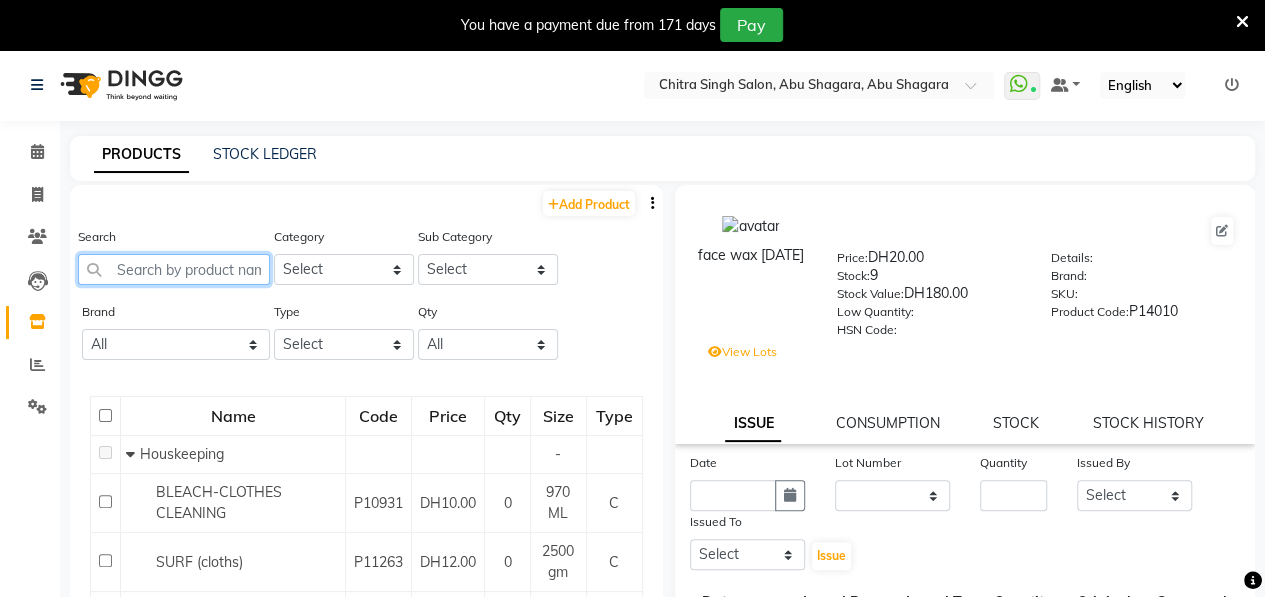 click 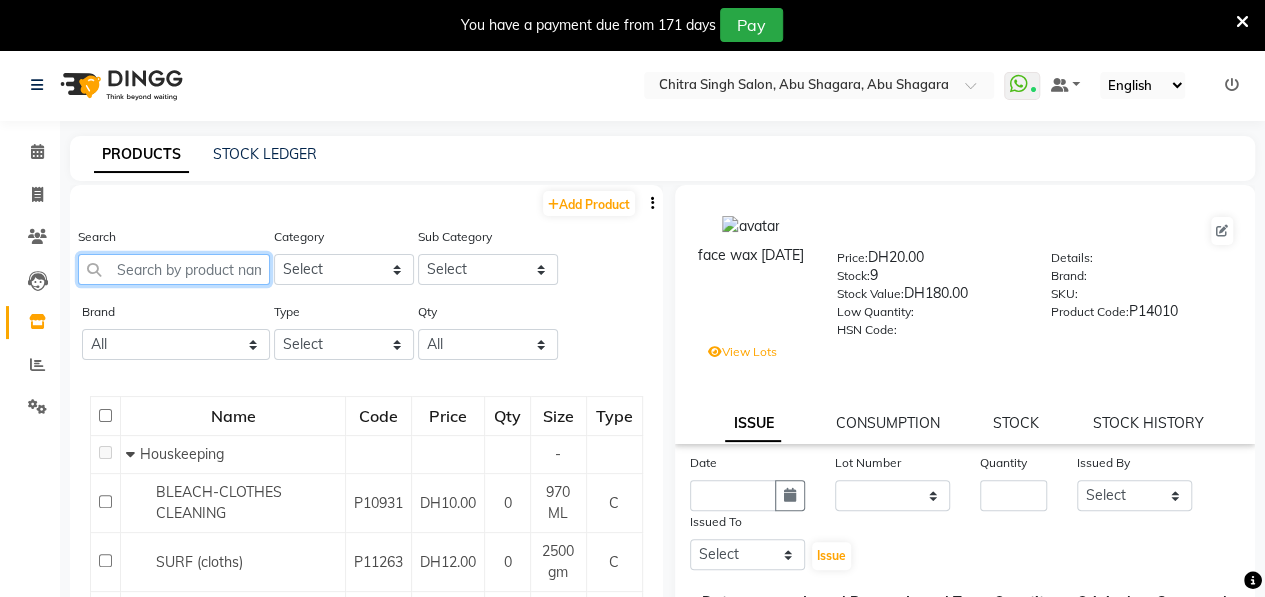 click 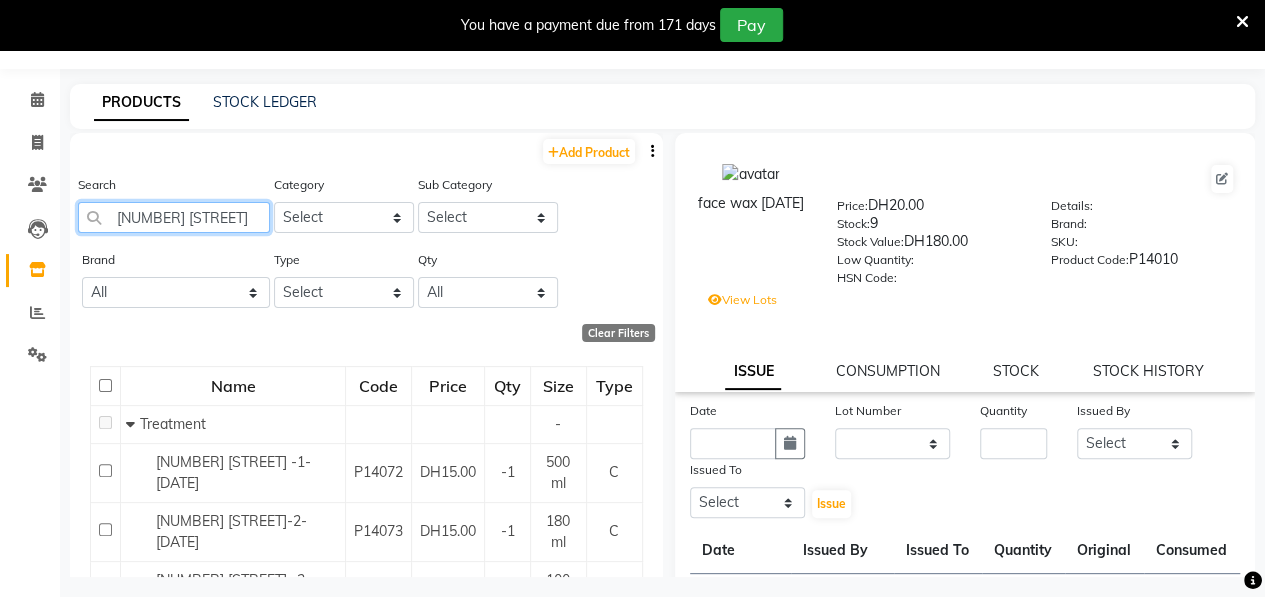 scroll, scrollTop: 62, scrollLeft: 0, axis: vertical 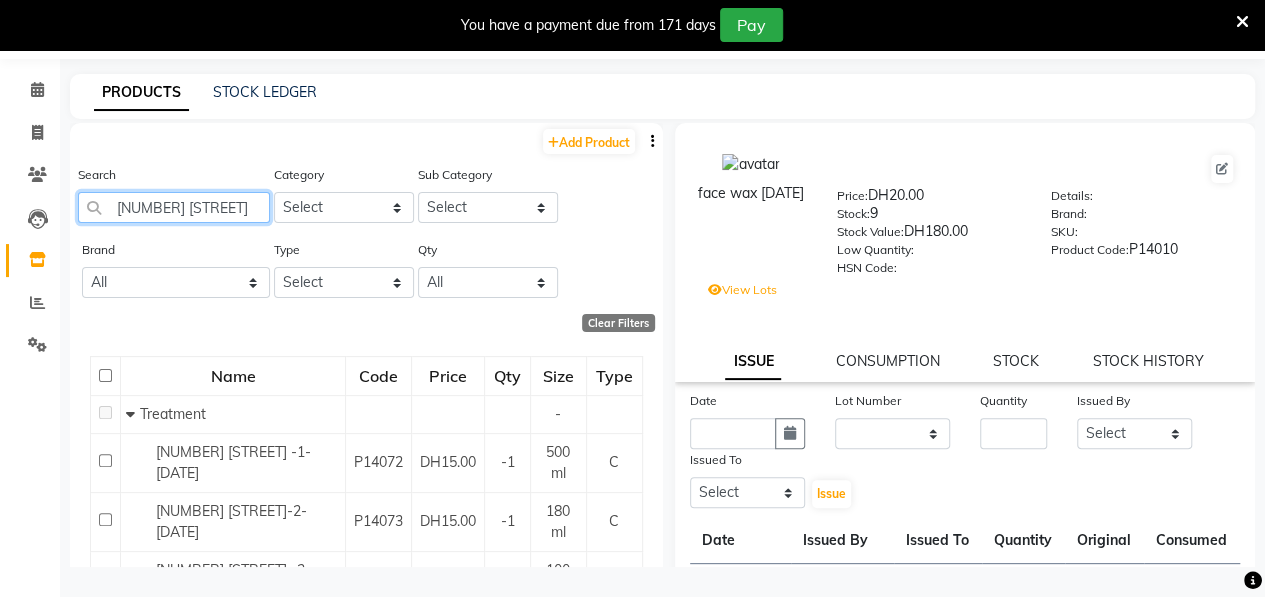 type on "[NUMBER] [STREET]" 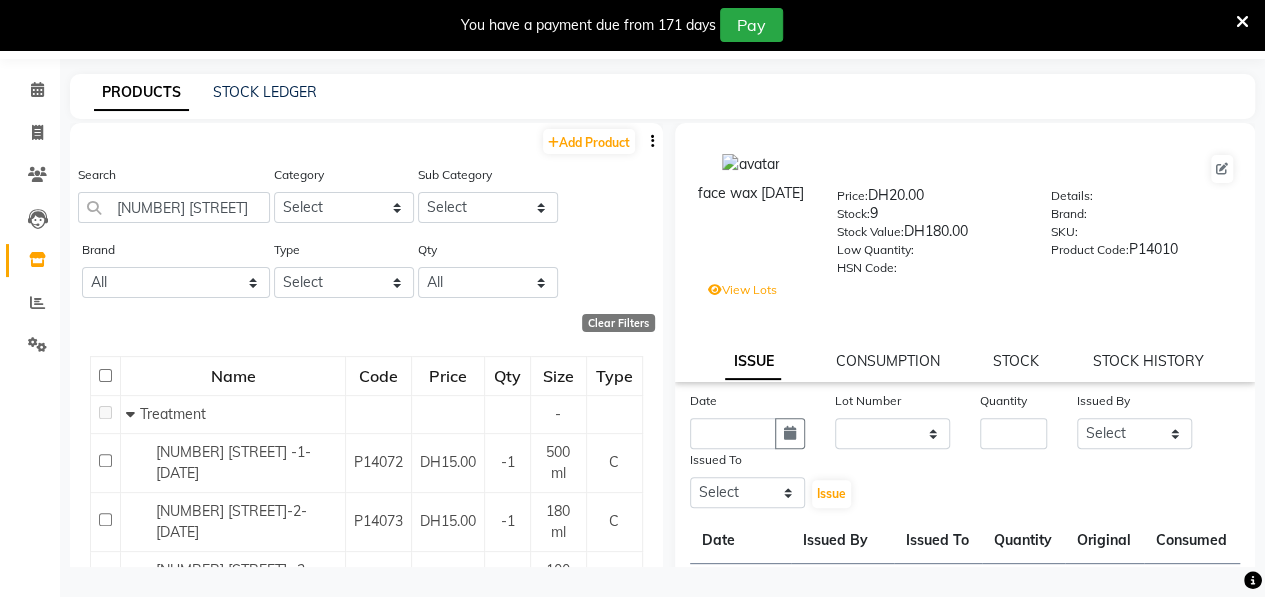 click on "PRODUCTS STOCK LEDGER  Add Product  Search [NUMBER] [STREET] Category Select Hair Skin Makeup Personal Care Appliances Beard Waxing Disposable Threading Hands and Feet Beauty Planet Botox Cadiveu Casmara Cheryls Olaplex GOWN Other Sub Category Select Brand All 03 Full Kit 3delux 3 Delux 9 Theory Aromatic Bigen Brand Casmara Cobacabana Color Ray Elite Hair Bleach Farmagan Green Line Kaune Kenpaki Kenue Kettle Keune Loreal Loreal,iconic,italy Loreal Inoa Loreal Martix Lotus Luso Majirel Martix Morfose Moroccan Oil Posa Roial Soft Facial Tissues Type Select Both Retail Consumable Qty All Low Out Of Stock  Clear Filters  Name Code Price Qty Size Type   Treatment - 9 THEORY STEP-1-[DATE] P14072 DH15.00 -1 500 ml C 9 THEORY STEP-2-[DATE] P14073 DH15.00 -1 180 ml C 9 THEORY STEP-3-[DATE] P14074 DH15.00 -1 100 ml C  Previous   Next  50 100 500  face wax [DATE]  Price:   DH20.00  Stock:   9  Stock Value:   DH180.00  Low Quantity:    HSN Code:    Details:     Brand:     SKU:     Product Code:   P14010   View Lots ISSUE" 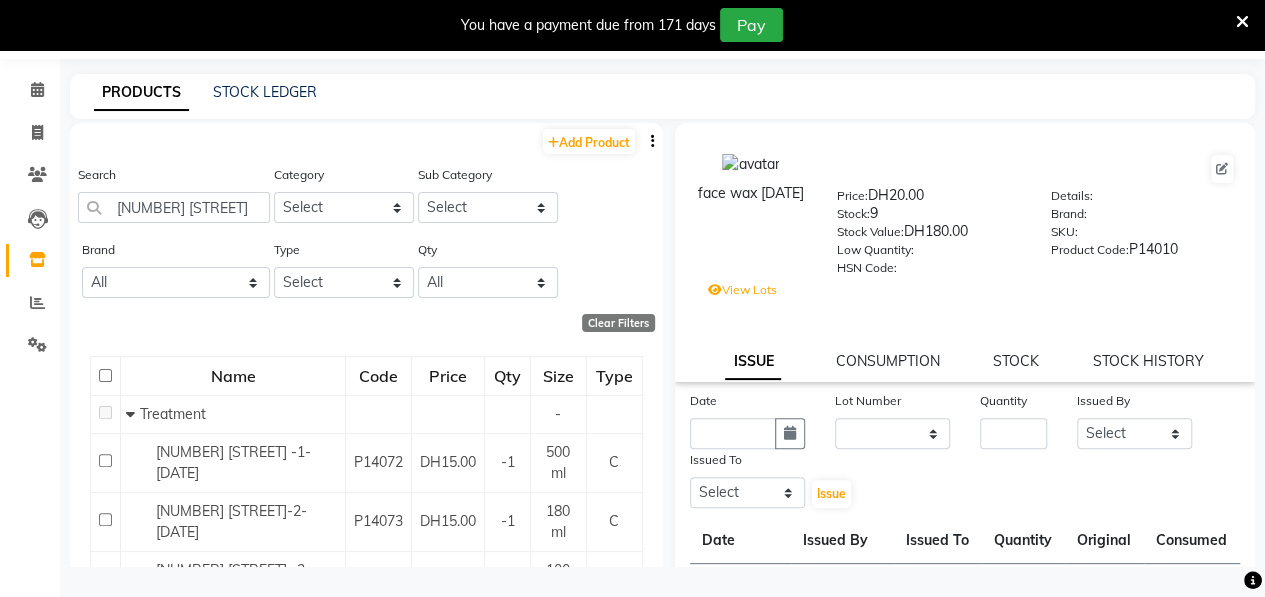 scroll, scrollTop: 388, scrollLeft: 0, axis: vertical 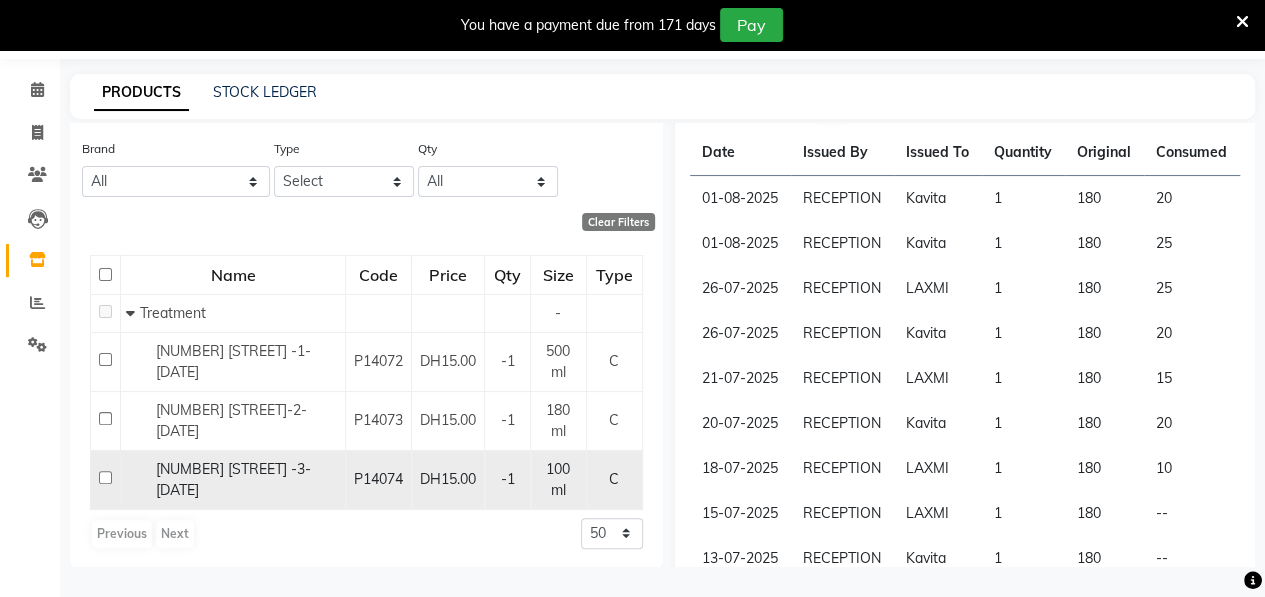 click 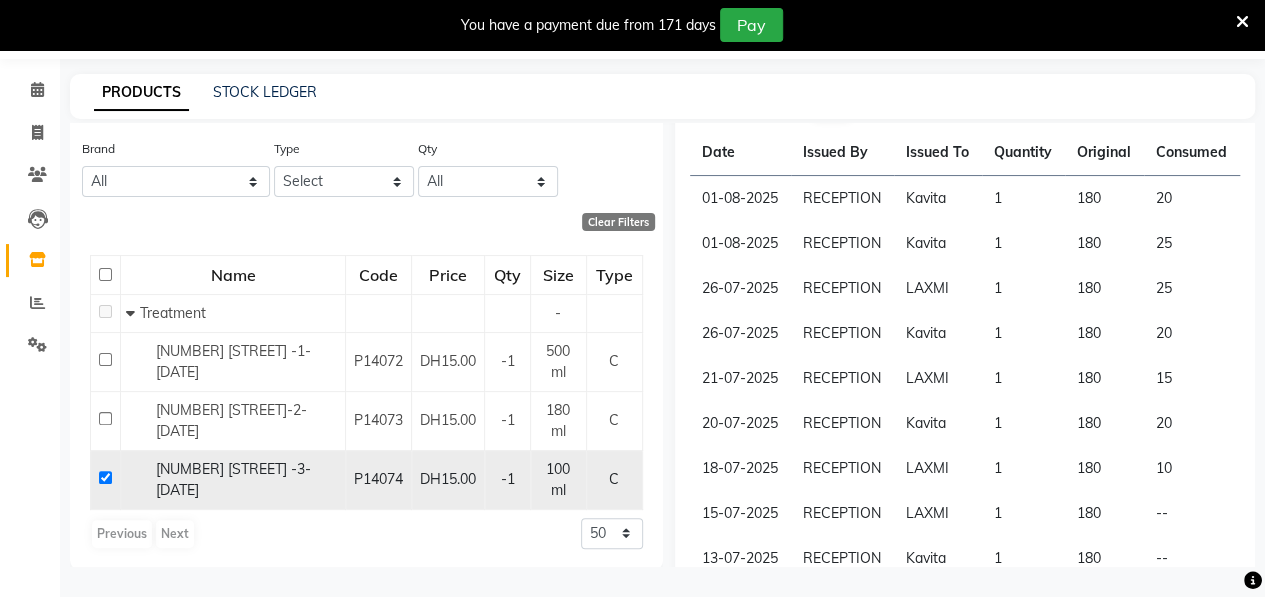 checkbox on "true" 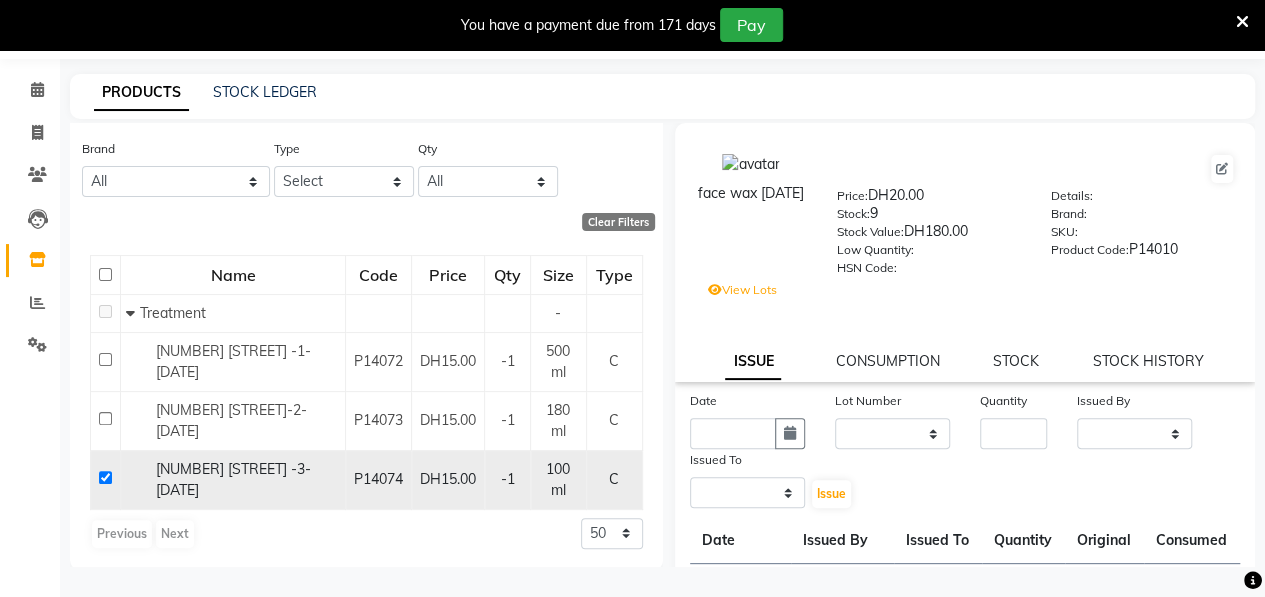 select 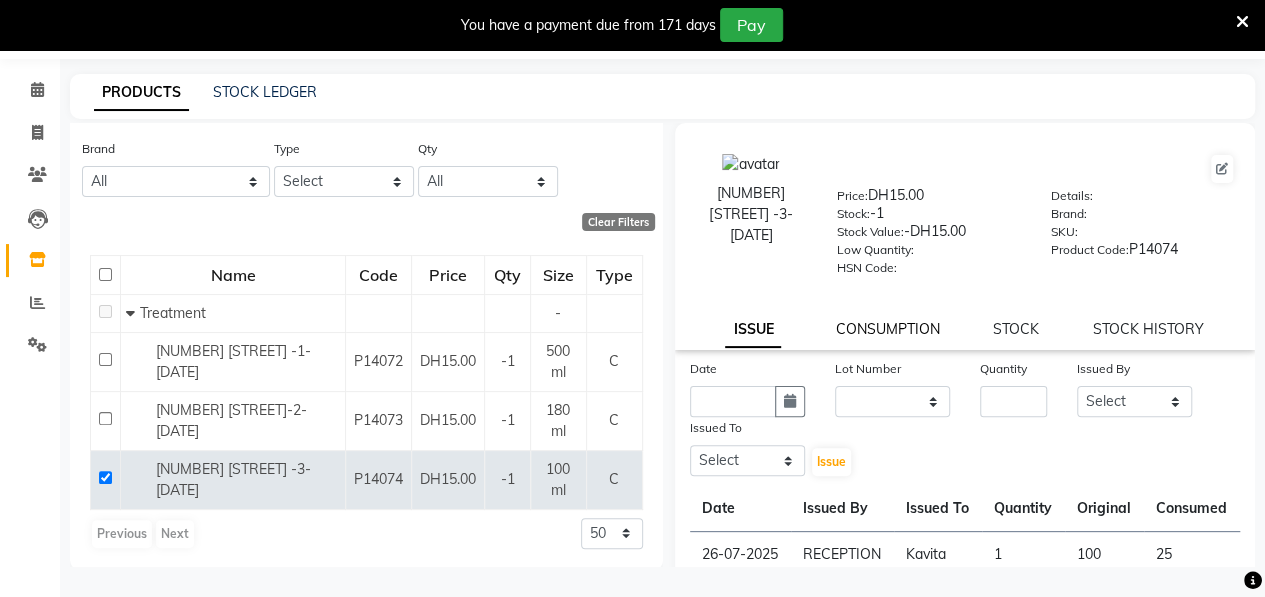 click on "CONSUMPTION" 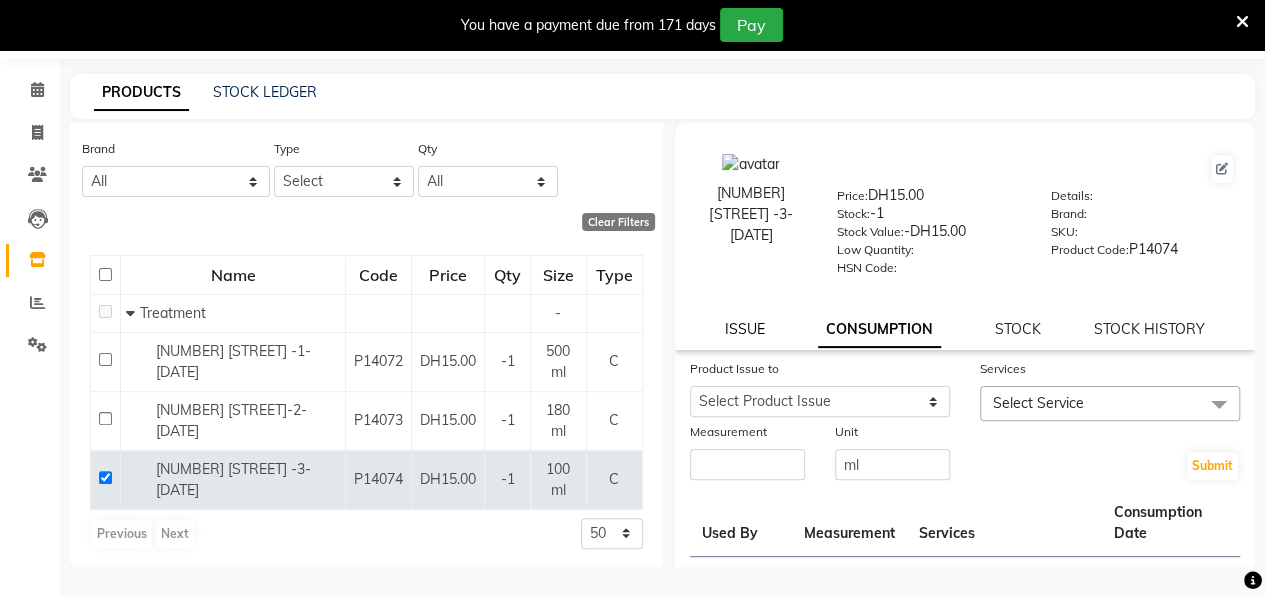 click on "ISSUE" 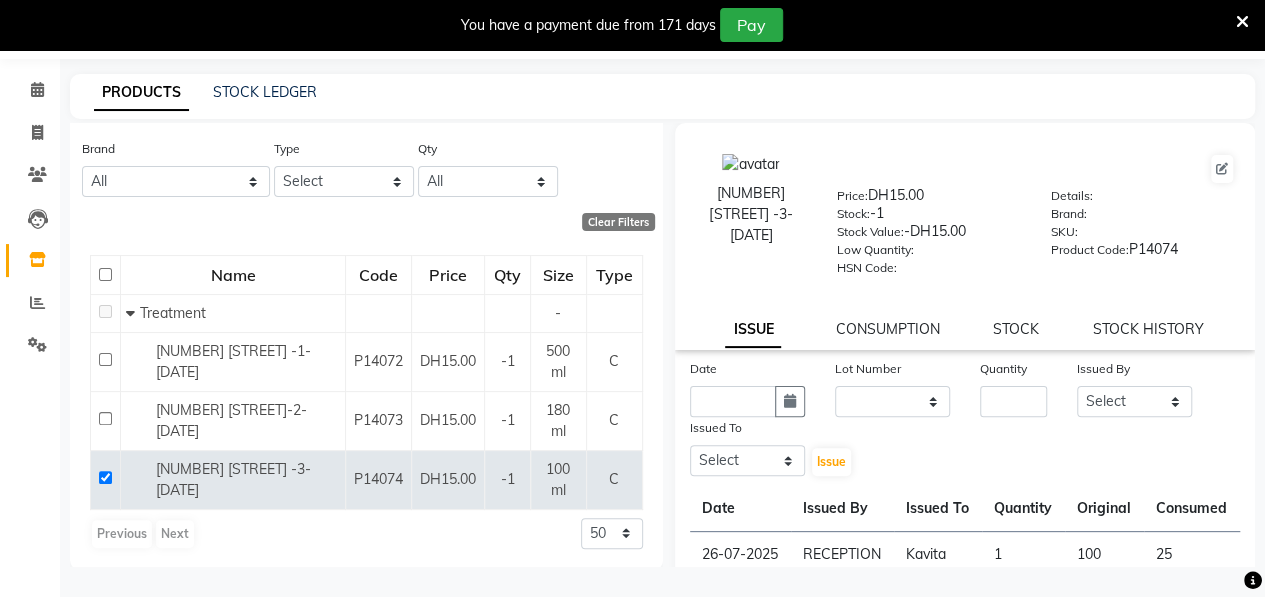 click on "PRODUCTS STOCK LEDGER  Add Product  Search [NUMBER] [STREET] Category Select Hair Skin Makeup Personal Care Appliances Beard Waxing Disposable Threading Hands and Feet Beauty Planet Botox Cadiveu Casmara Cheryls Olaplex GOWN Other Sub Category Select Brand All 03 Full Kit 3delux 3 Delux 9 Theory Aromatic Bigen Brand Casmara Cobacabana Color Ray Elite Hair Bleach Farmagan Green Line Kaune Kenpaki Kenue Kettle Keune Loreal Loreal,iconic,italy Loreal Inoa Loreal Martix Lotus Luso Majirel Martix Morfose Moroccan Oil Posa Roial Soft Facial Tissues Type Select Both Retail Consumable Qty All Low Out Of Stock  Clear Filters  Name Code Price Qty Size Type   Treatment - 9 THEORY STEP-1-[DATE] P14072 DH15.00 -1 500 ml C 9 THEORY STEP-2-[DATE] P14073 DH15.00 -1 180 ml C 9 THEORY STEP-3-[DATE] P14074 DH15.00 -1 100 ml C  Previous   Next  50 100 500  9 THEORY STEP-3-[DATE]  Price:   DH15.00  Stock:   -1  Stock Value:   -DH15.00  Low Quantity:    HSN Code:    Details:     Brand:     SKU:     Product Code:   P14074  ISSUE Date" 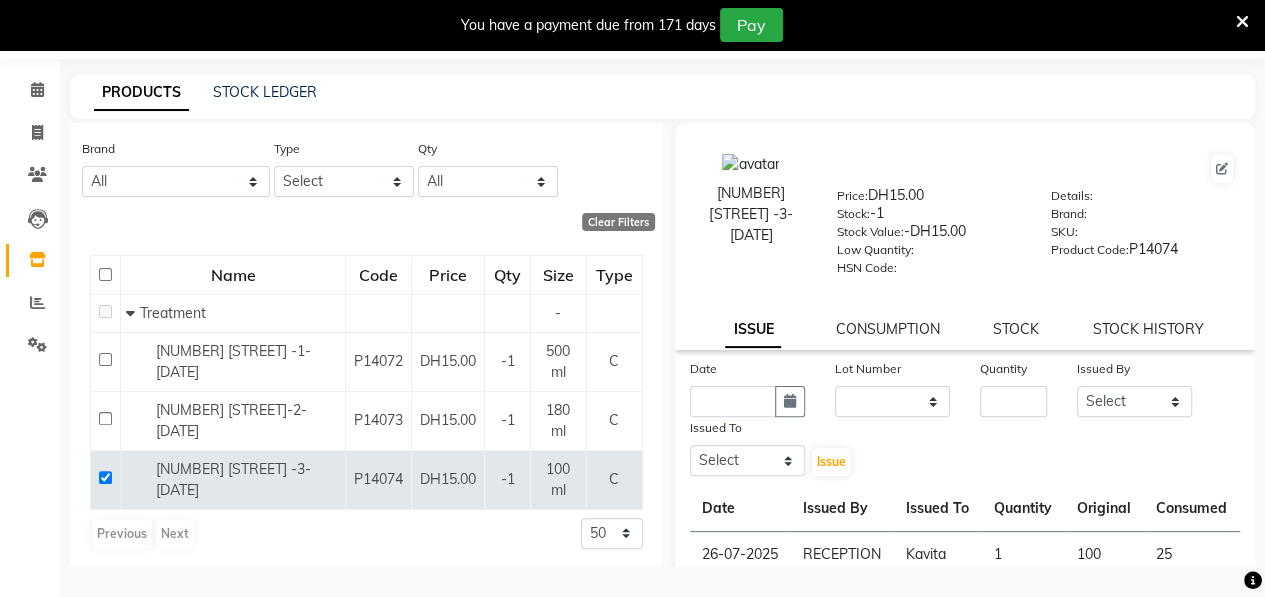 scroll, scrollTop: 190, scrollLeft: 0, axis: vertical 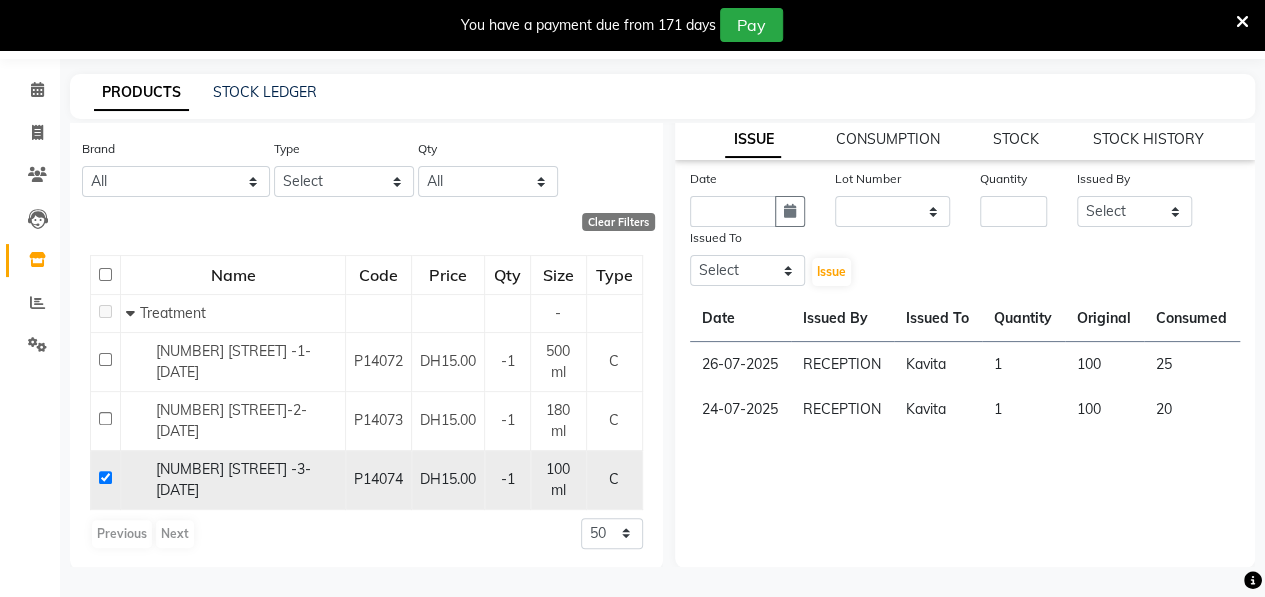 click 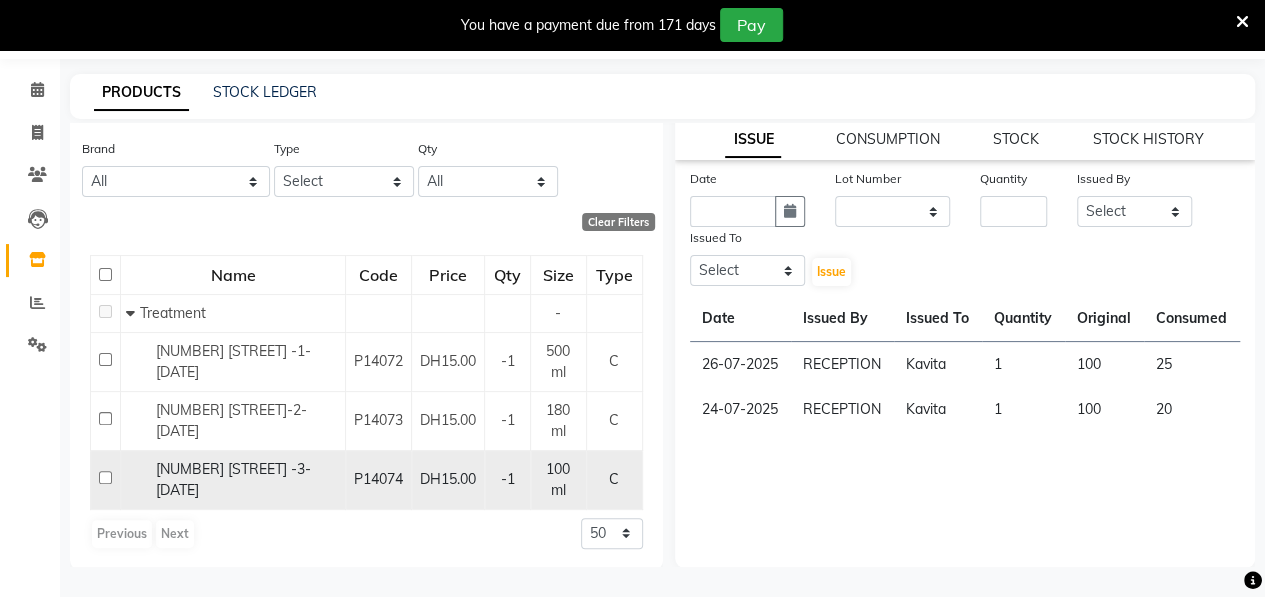 checkbox on "false" 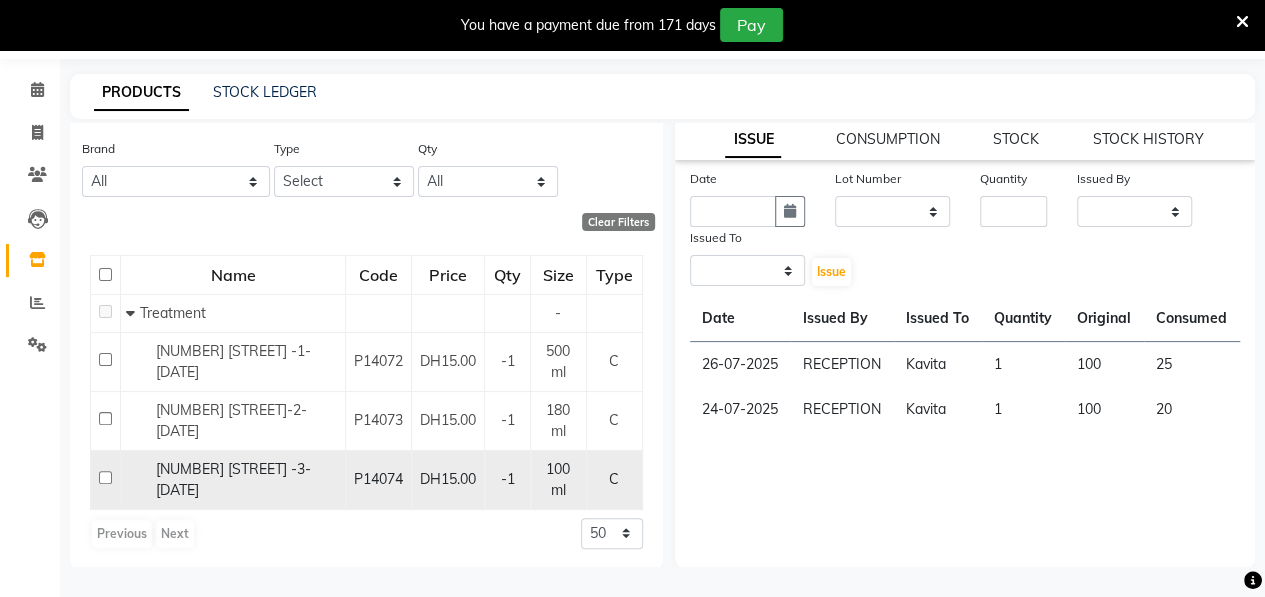 scroll, scrollTop: 56, scrollLeft: 0, axis: vertical 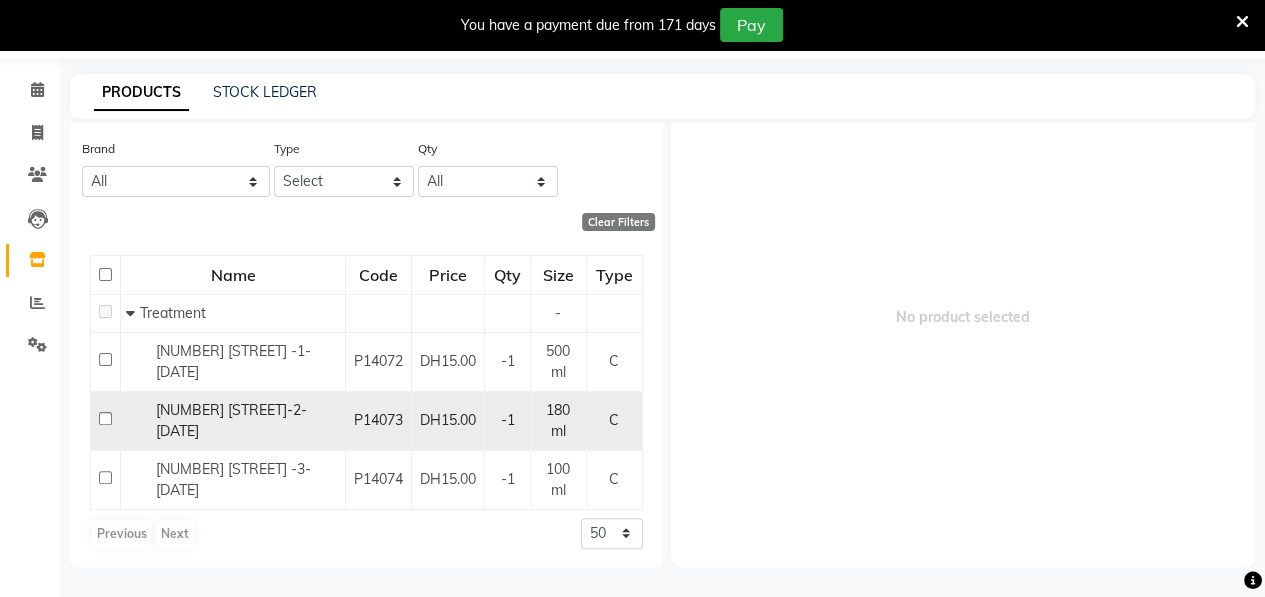 click 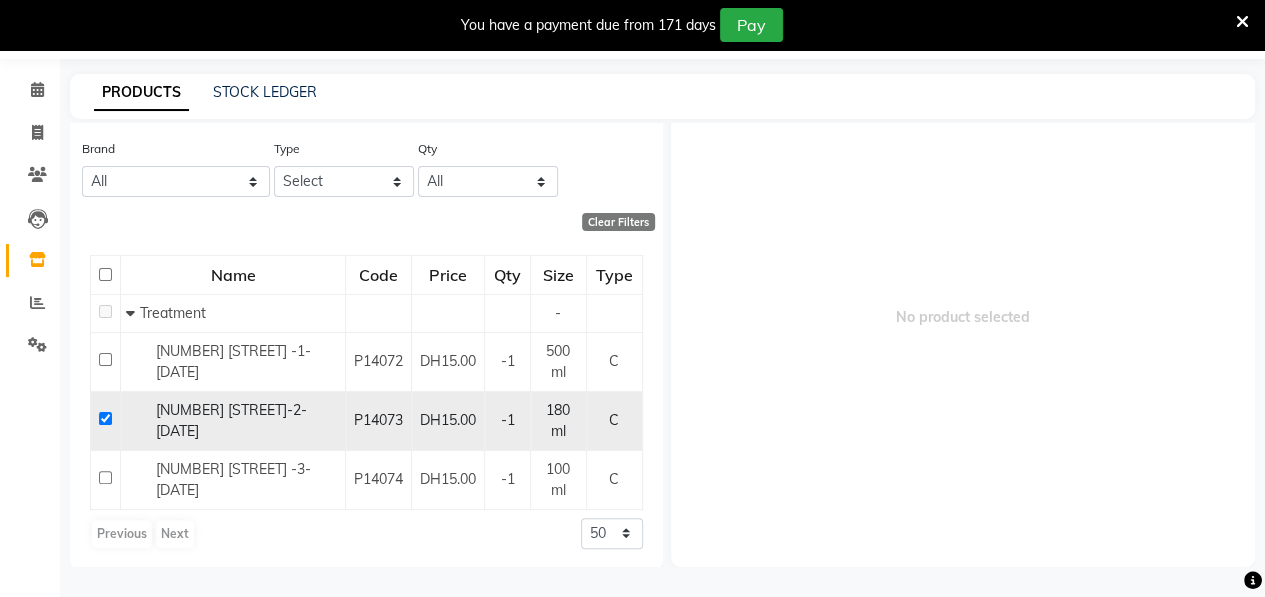 checkbox on "true" 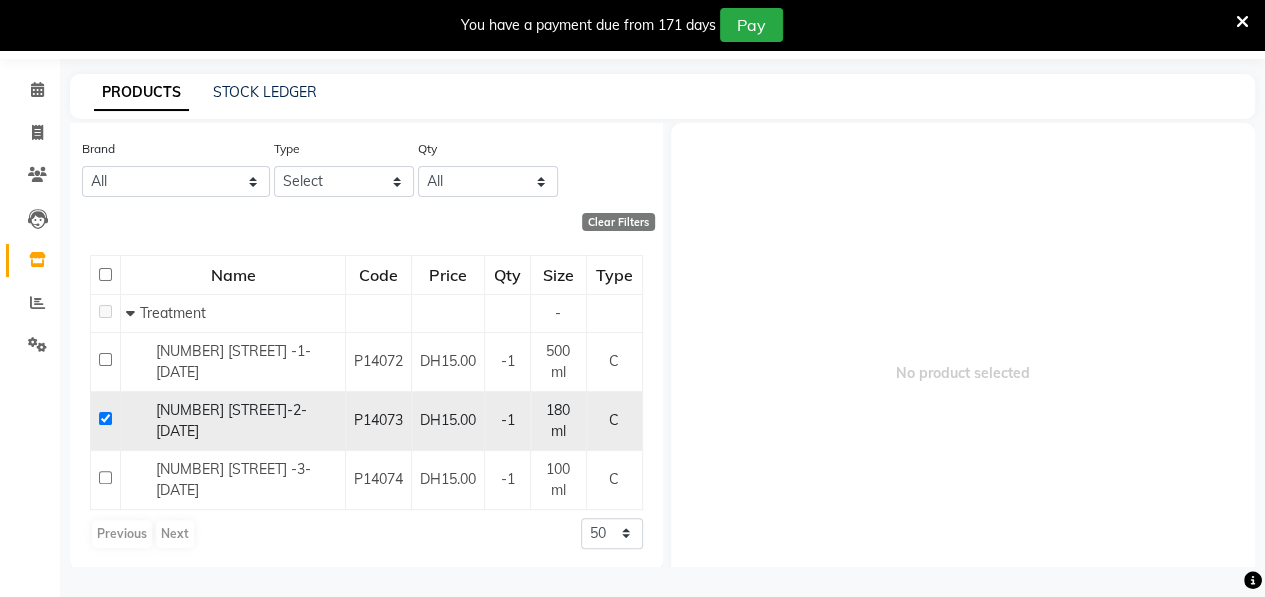 select 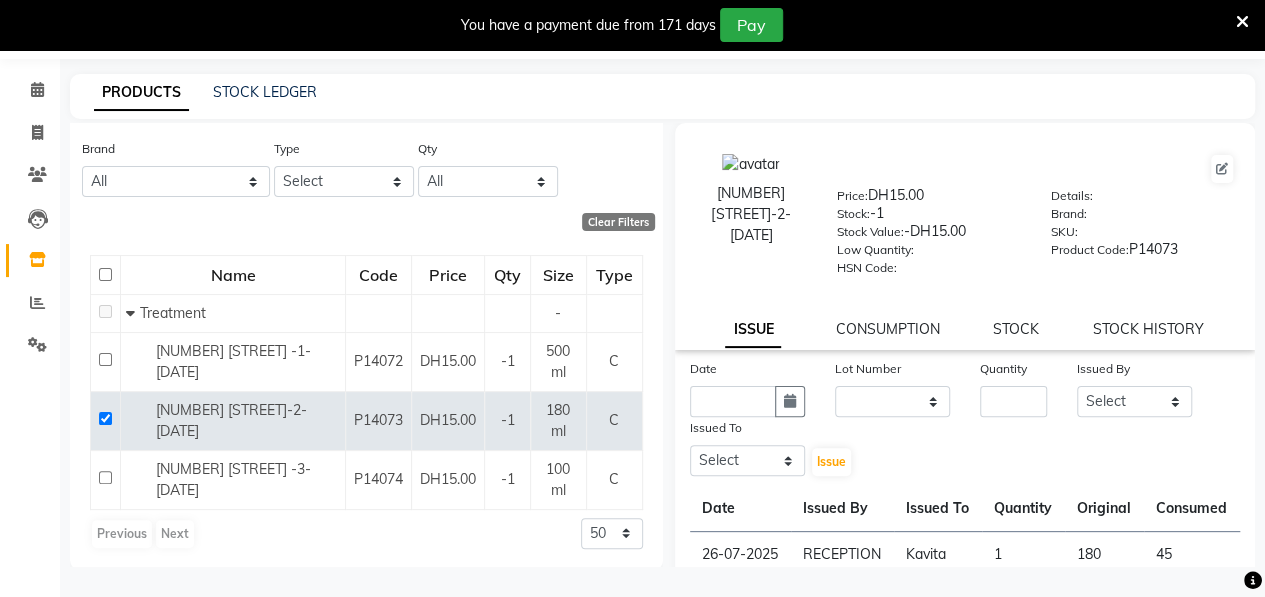 scroll, scrollTop: 190, scrollLeft: 0, axis: vertical 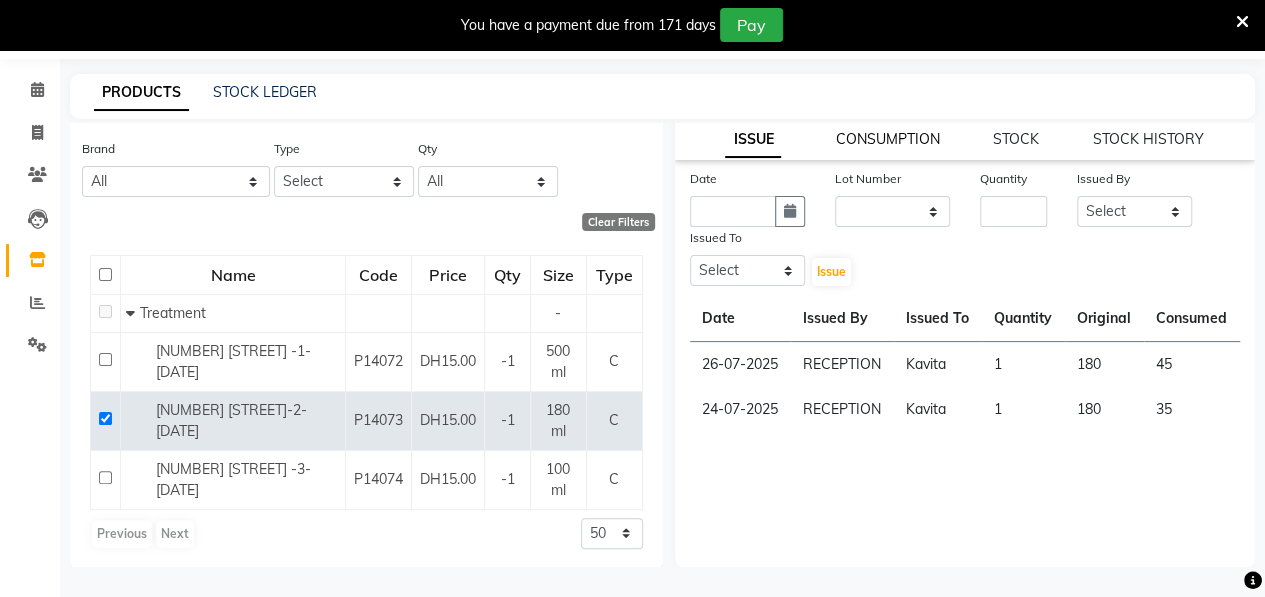 click on "CONSUMPTION" 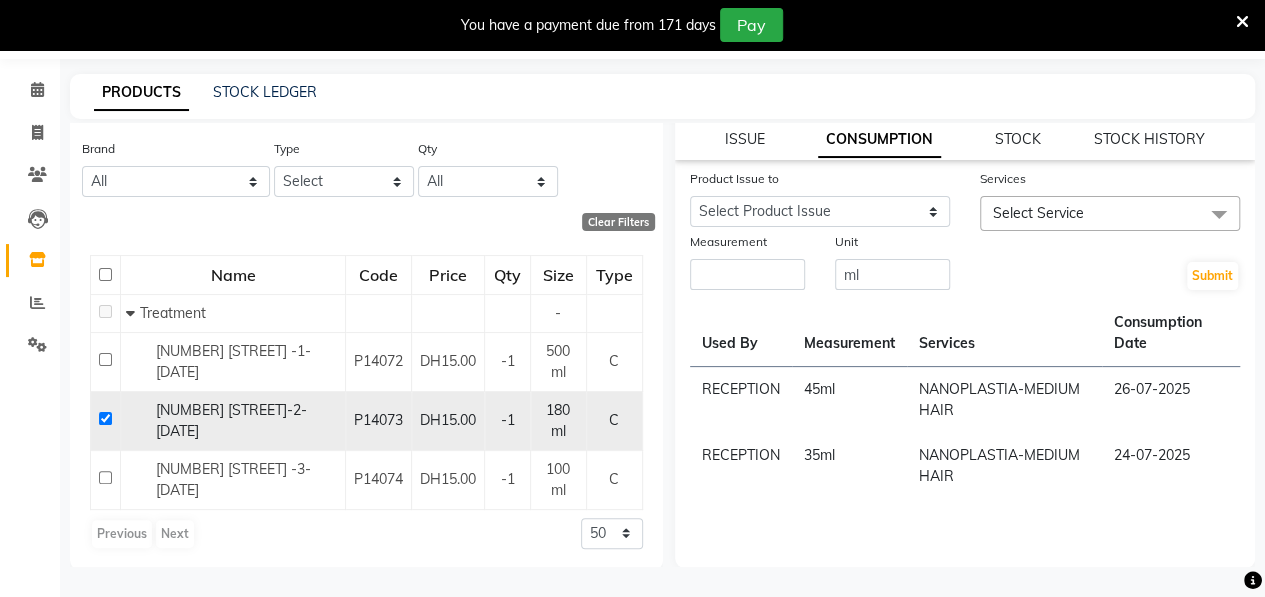 click 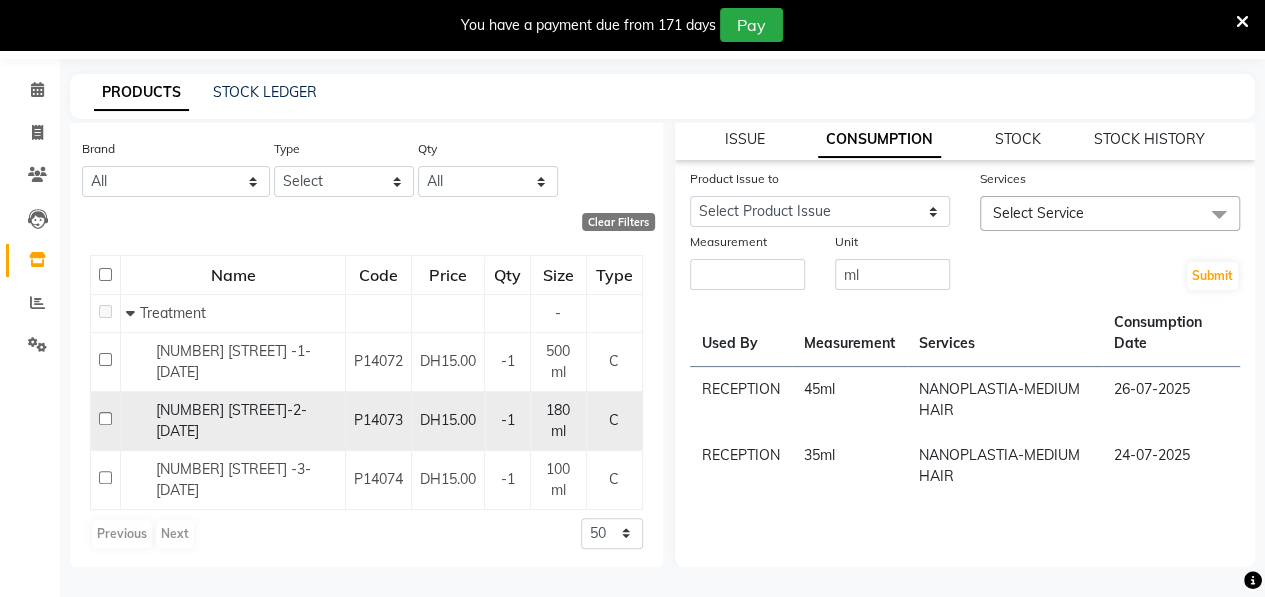 checkbox on "false" 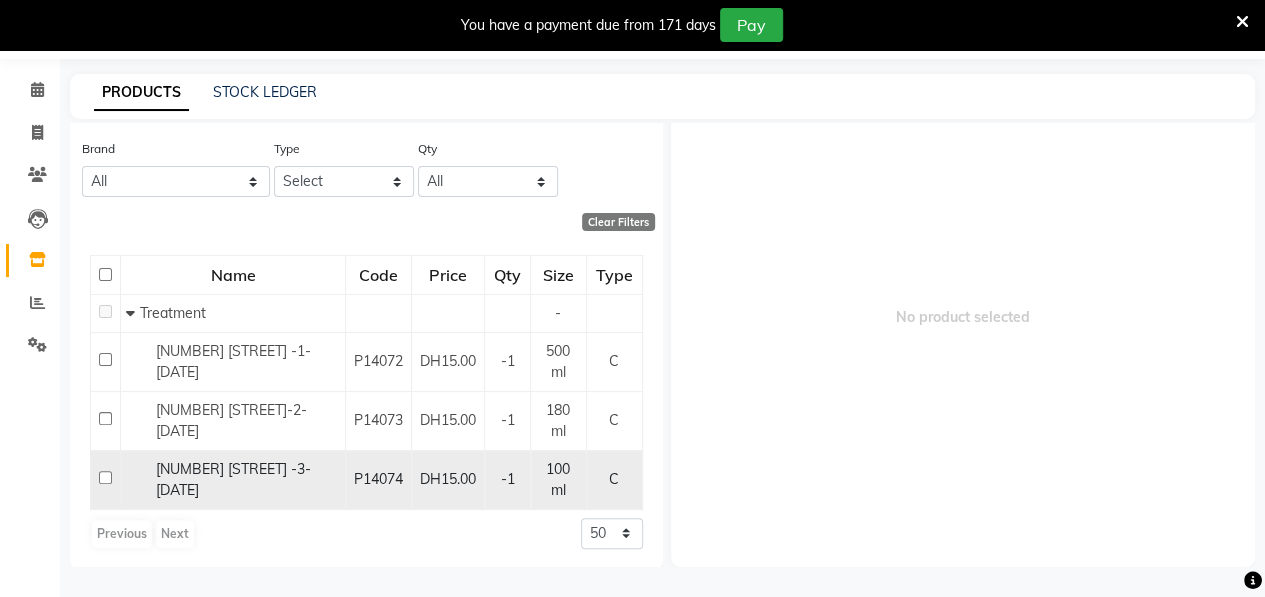 click 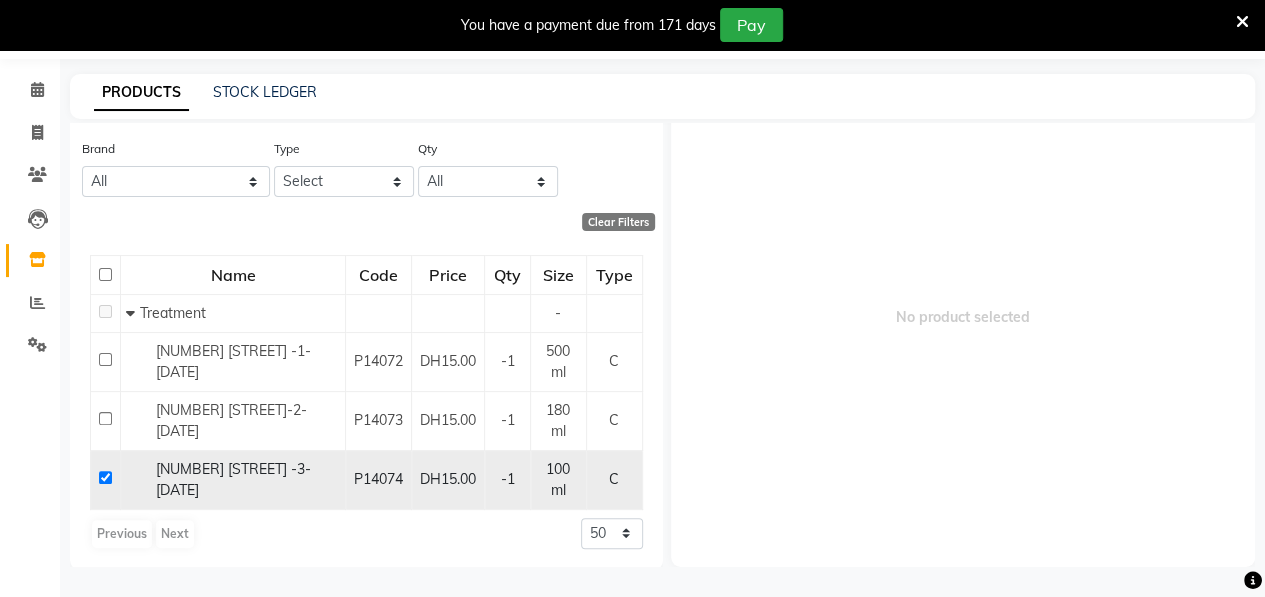 checkbox on "true" 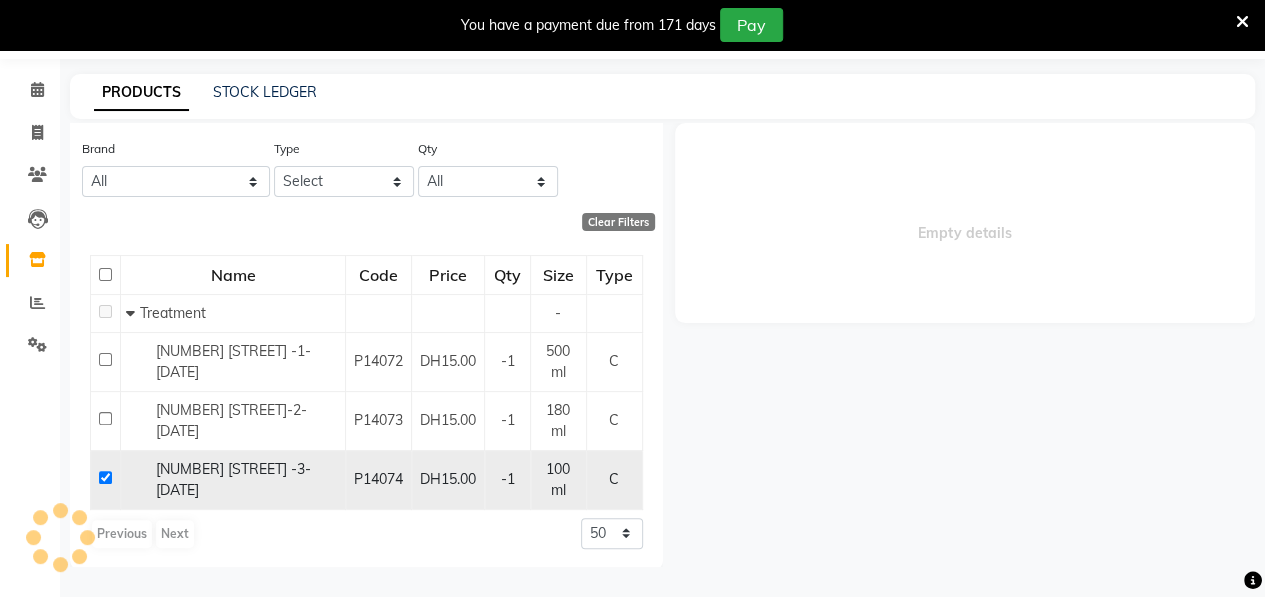 scroll, scrollTop: 0, scrollLeft: 0, axis: both 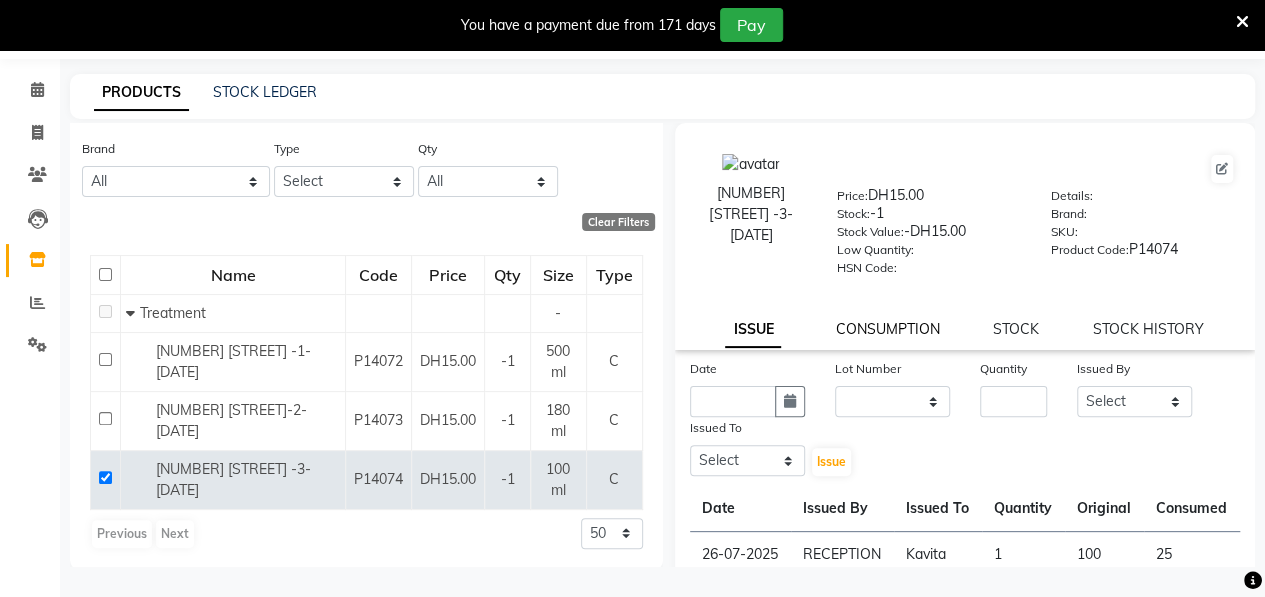 click on "CONSUMPTION" 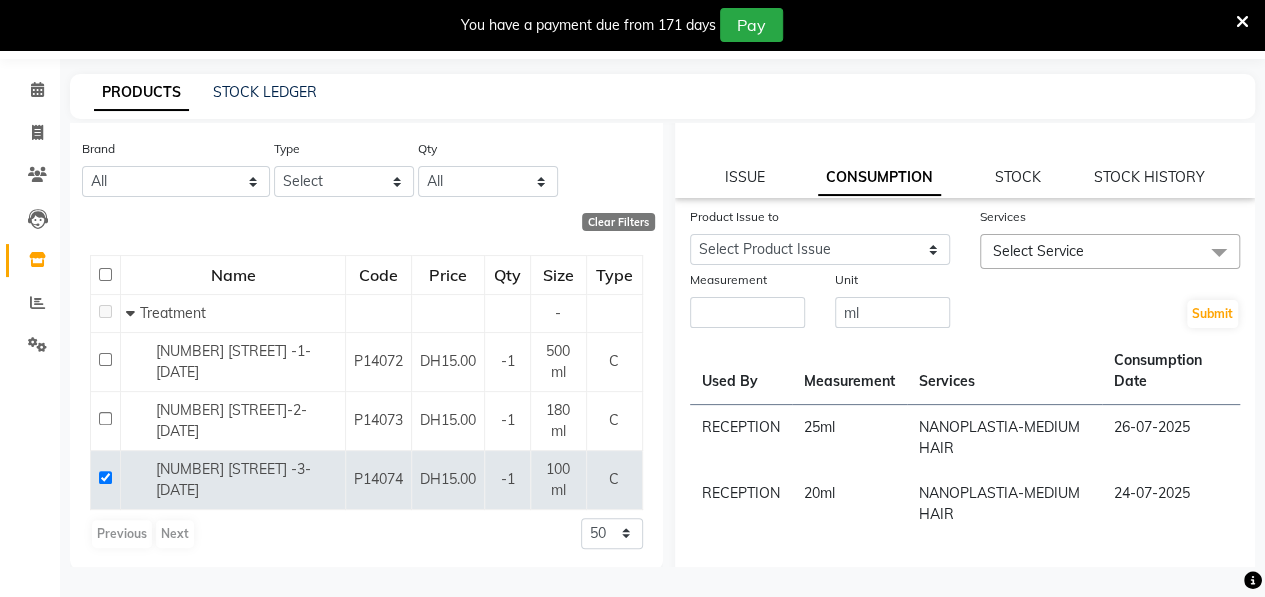 scroll, scrollTop: 190, scrollLeft: 0, axis: vertical 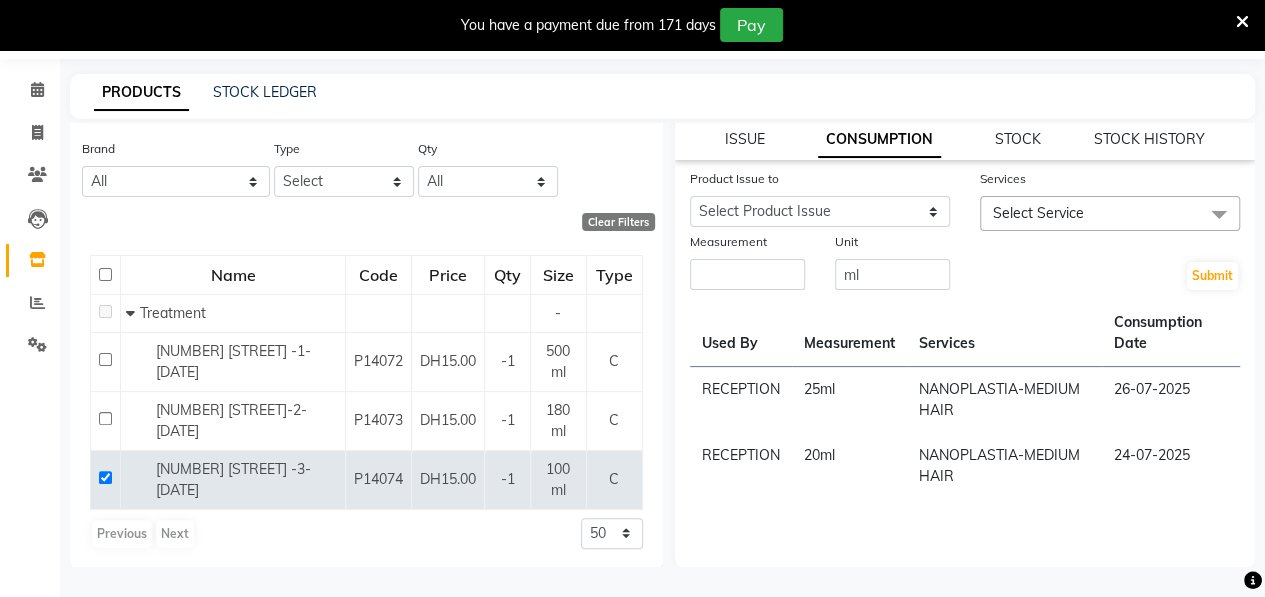 click on "[NUMBER] [STREET] -3-[DATE]  Price:   DH15.00  Stock:   -1  Stock Value:   -DH15.00  Low Quantity:    HSN Code:    Details:     Brand:     SKU:     Product Code:   P14074  ISSUE CONSUMPTION STOCK STOCK HISTORY Product Issue to Select Product Issue [DATE], Issued to: [FIRST], Balance: 75 [DATE], Issued to: [FIRST], Balance: 80 Services Select Service keratin hair spa HIGHLIGHTS+LOREAL TREATMENT+HAIRCUT+WASH+BLOWDRY COMBO OFFER-HIGHLIGHTS+LOREAL PROLONGER TREATEMENT+WASH+BLOWDRY COMBO EID OFFER-FULL COLOR+HIGHLIGHTS+HAIRCUT+WASH+BLOWDRY 400 DEAL-Protein/Keratin+Haircut+Herbal Facial Hand Heena MORROCCAN BLEACH HALF HAND WAX-FRUIT  HALF HAND WAX-RICA WAX CHARCOAL HAIR SPA HIPS WAX-FRUIT WAX FULL HAND WAX-FRUIT FULL BODY WITH BIKINI-FRUIT WAX FULL BODY WAX WITHOUT BIKINI-FRUIT WAX FULL LEG WAX-FRUIT HALF LEG WAX-FRUIT UNDERARMS-FRUIT WAX FULL BACK WAX-FRUIT WAX HALF BACK WAX-FRUIT WAX STOMACH WAX-FRUIT WAX FULL BIKINI-FRUIT WAX BIKINI LINE-FRUIT WAX BIKINI LINE-RICA WAX FULL BIKINI-RICA WAX HIPS WAX-RICA WAX" 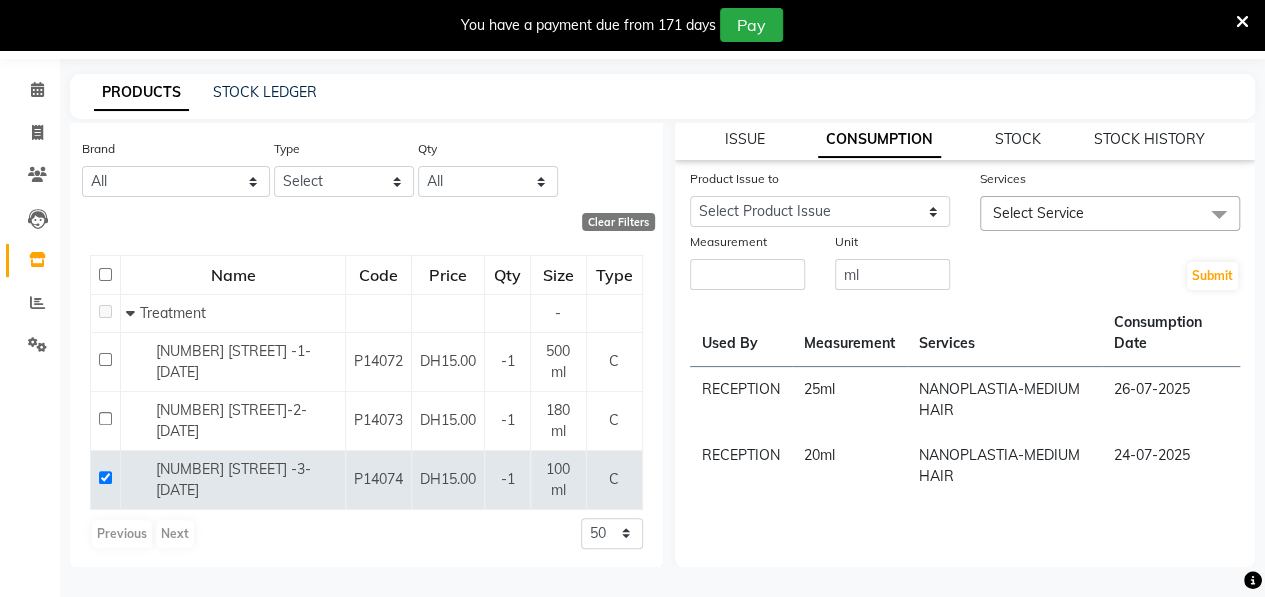 scroll, scrollTop: 0, scrollLeft: 0, axis: both 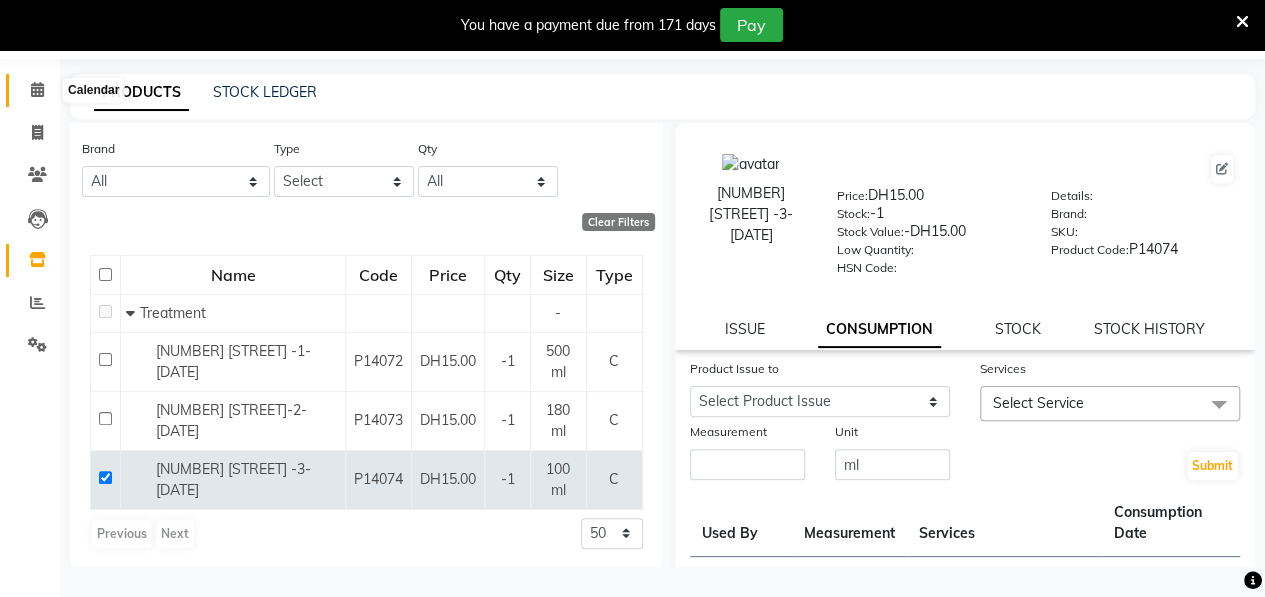 click 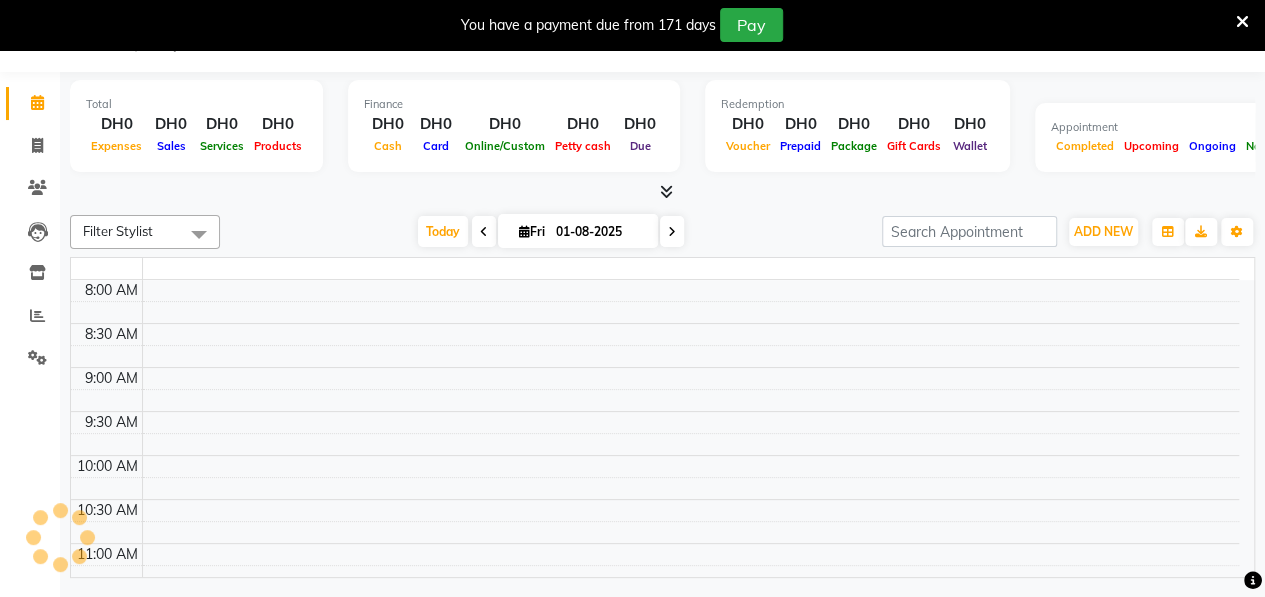 scroll, scrollTop: 49, scrollLeft: 0, axis: vertical 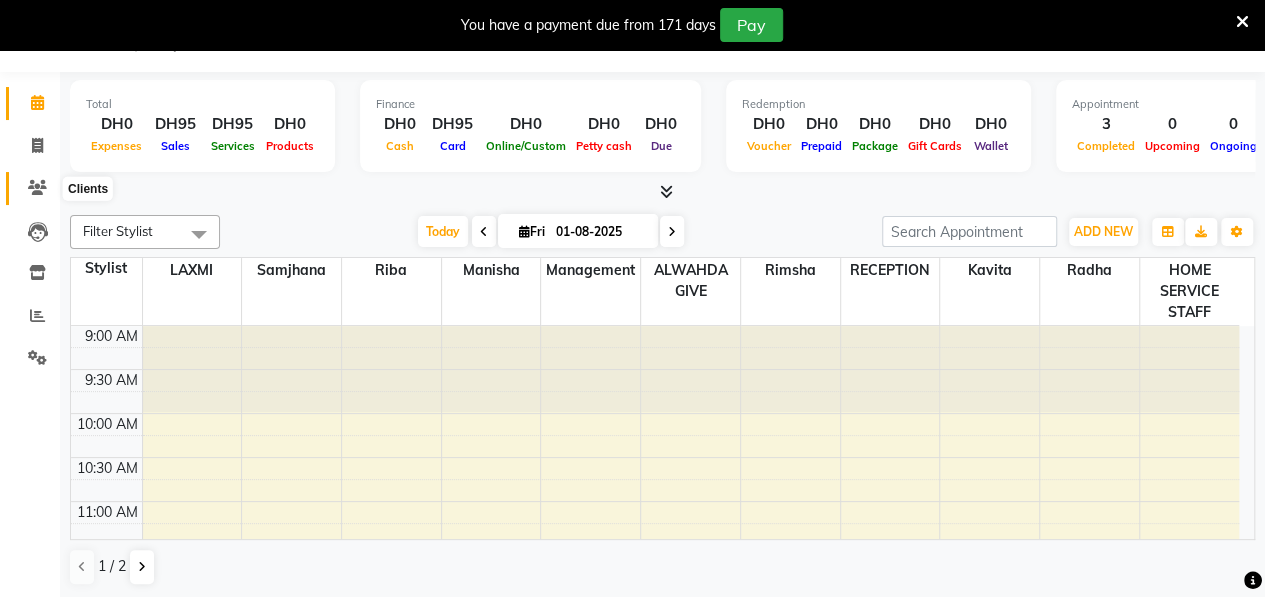 click 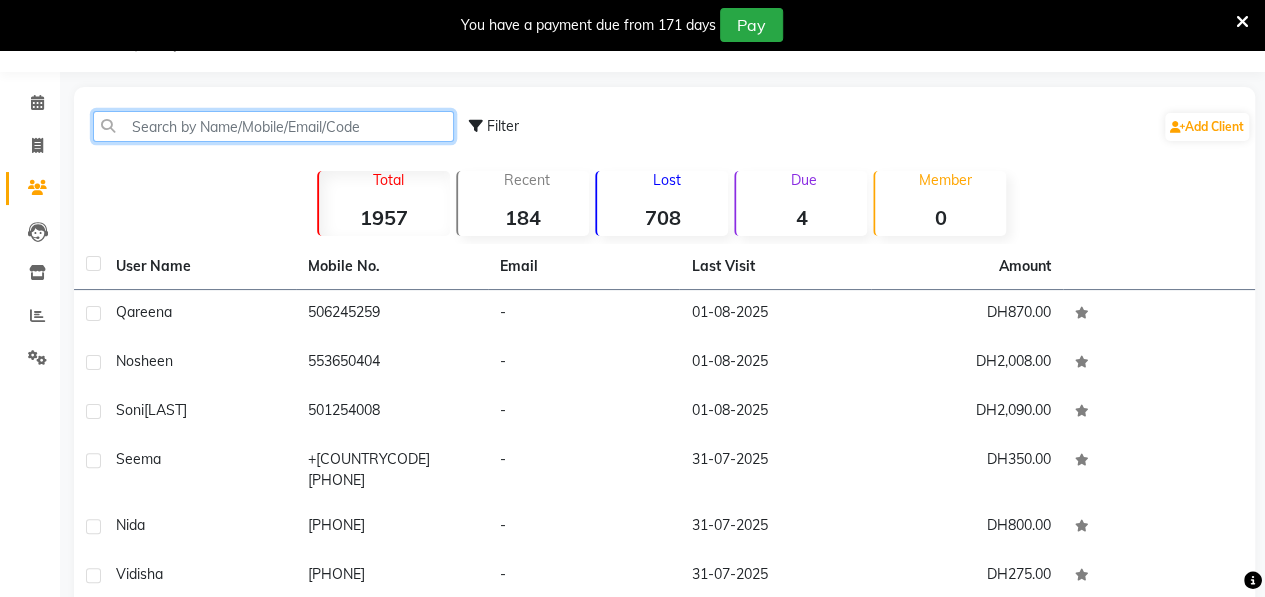 click 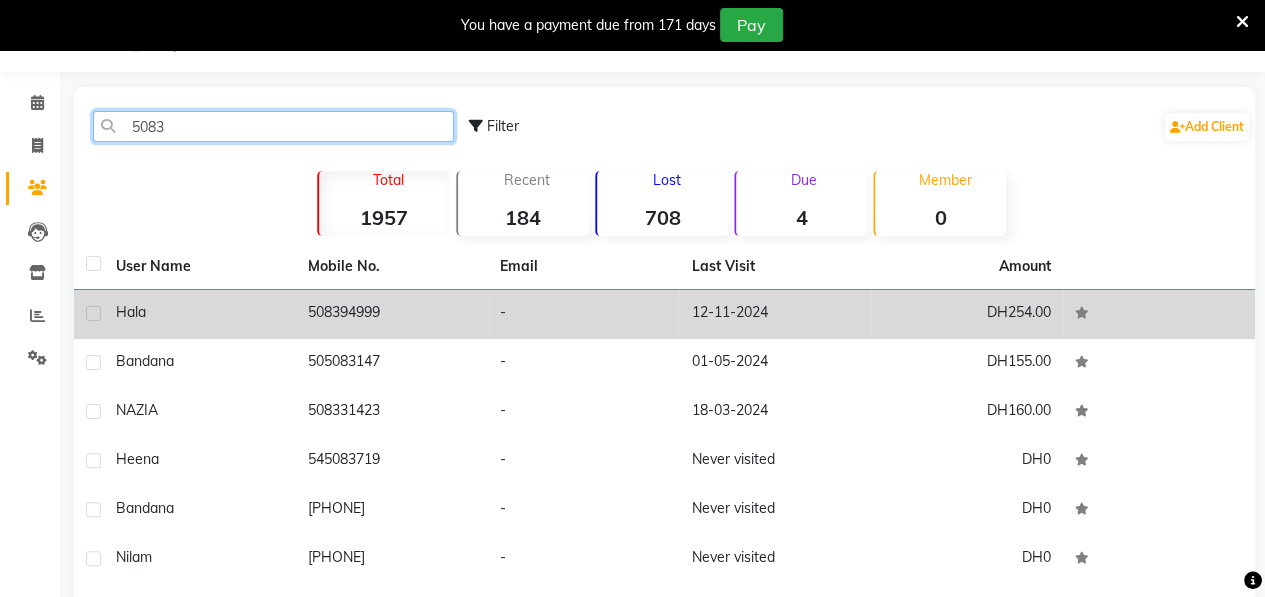 type on "5083" 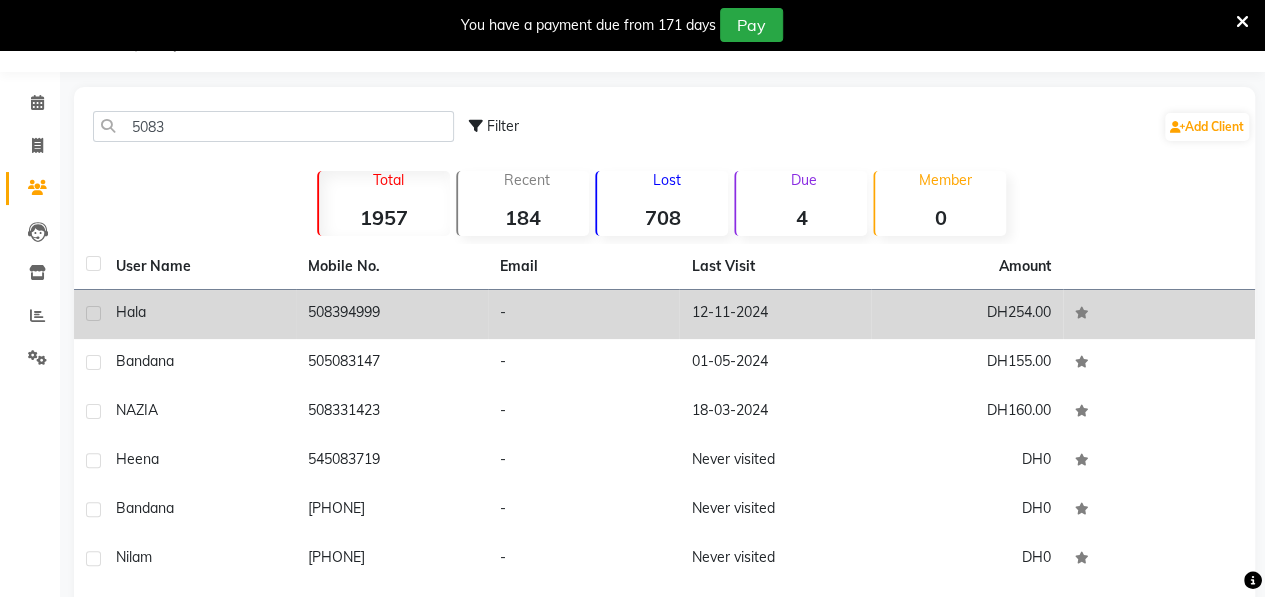 click on "Hala" 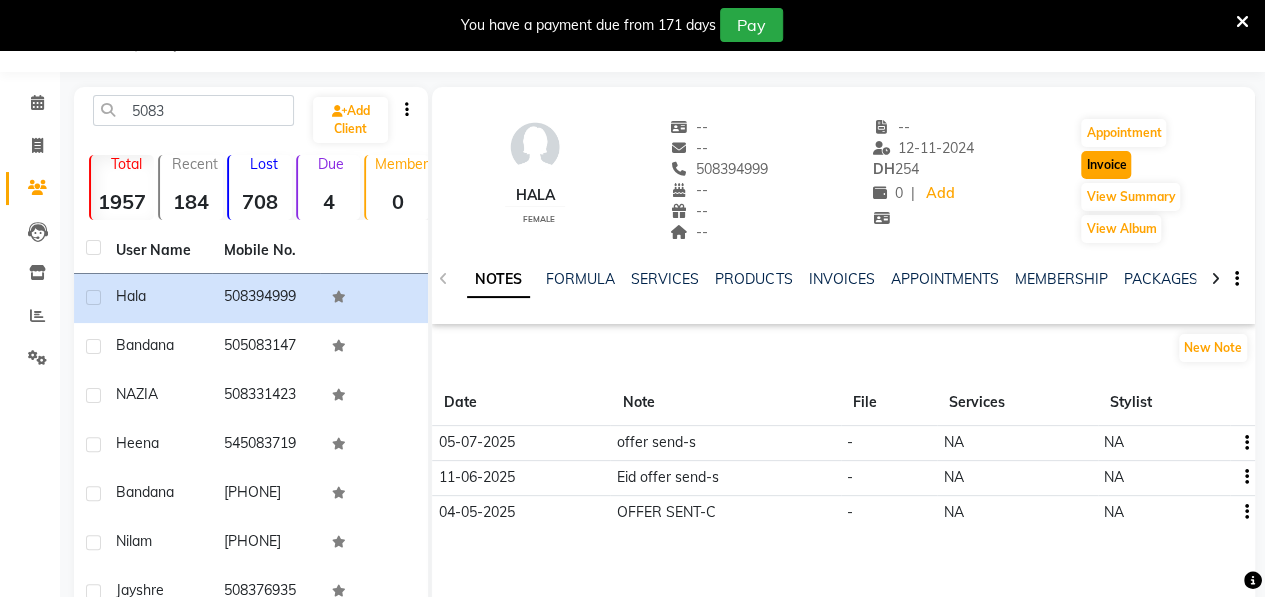 click on "Invoice" 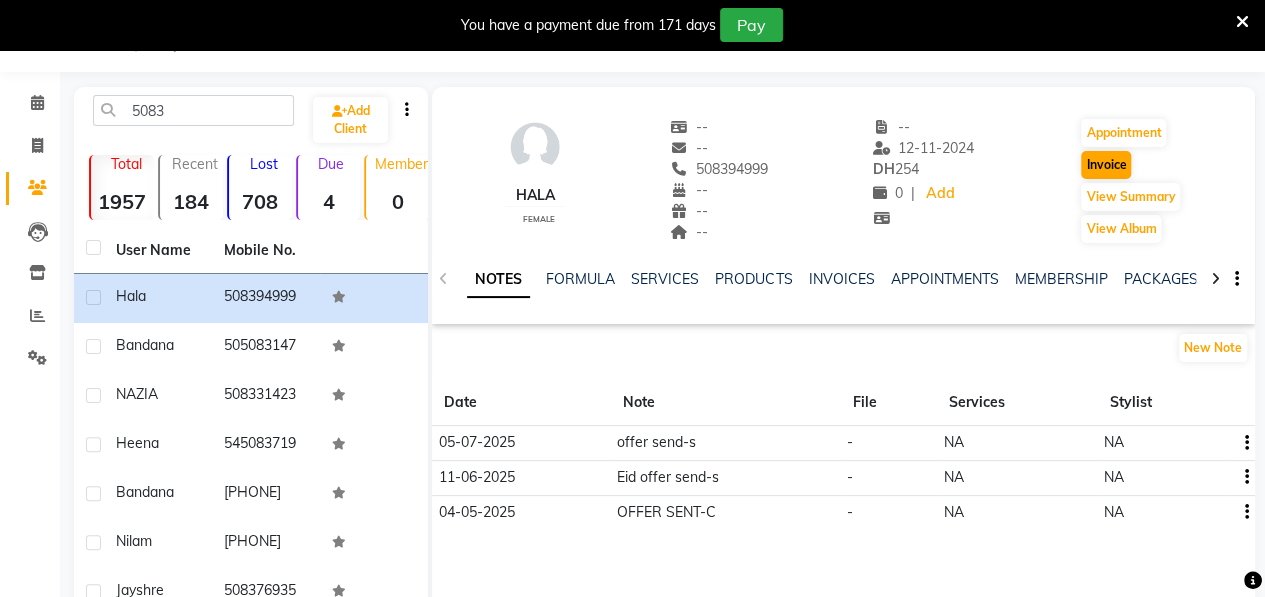 select on "3934" 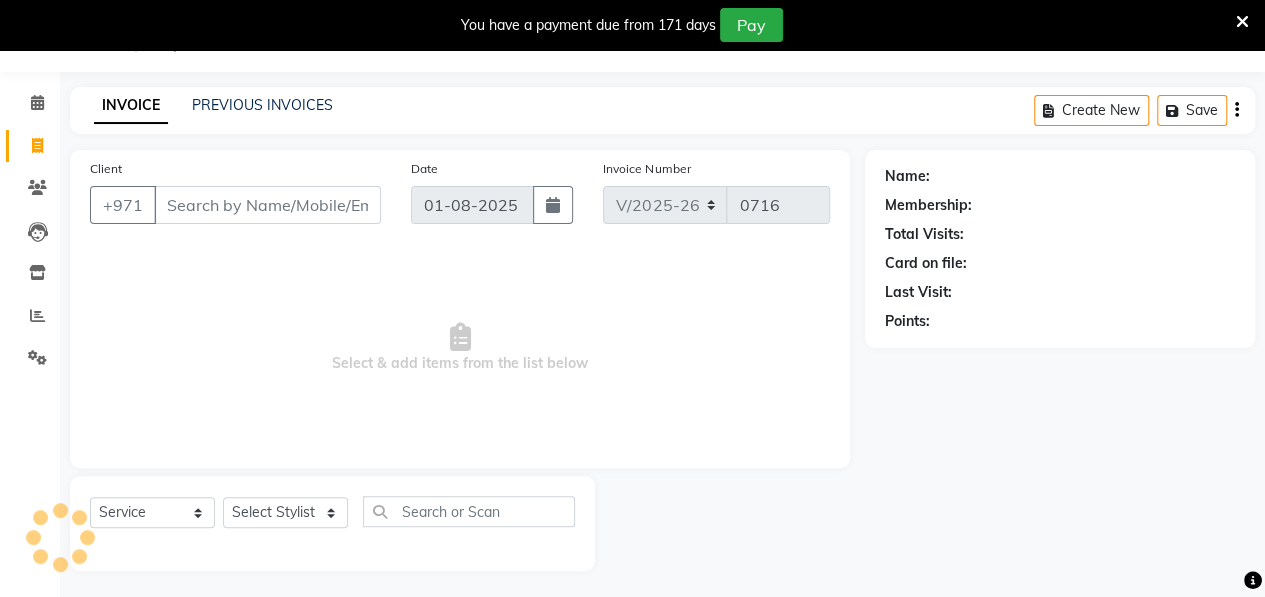 scroll, scrollTop: 52, scrollLeft: 0, axis: vertical 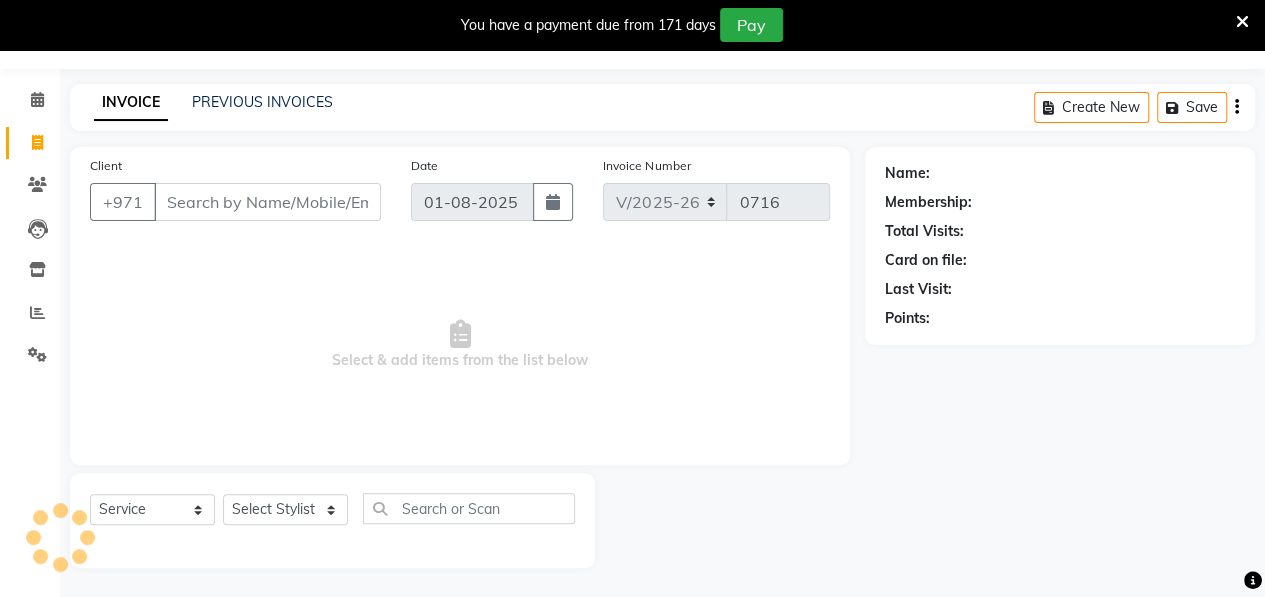 type on "508394999" 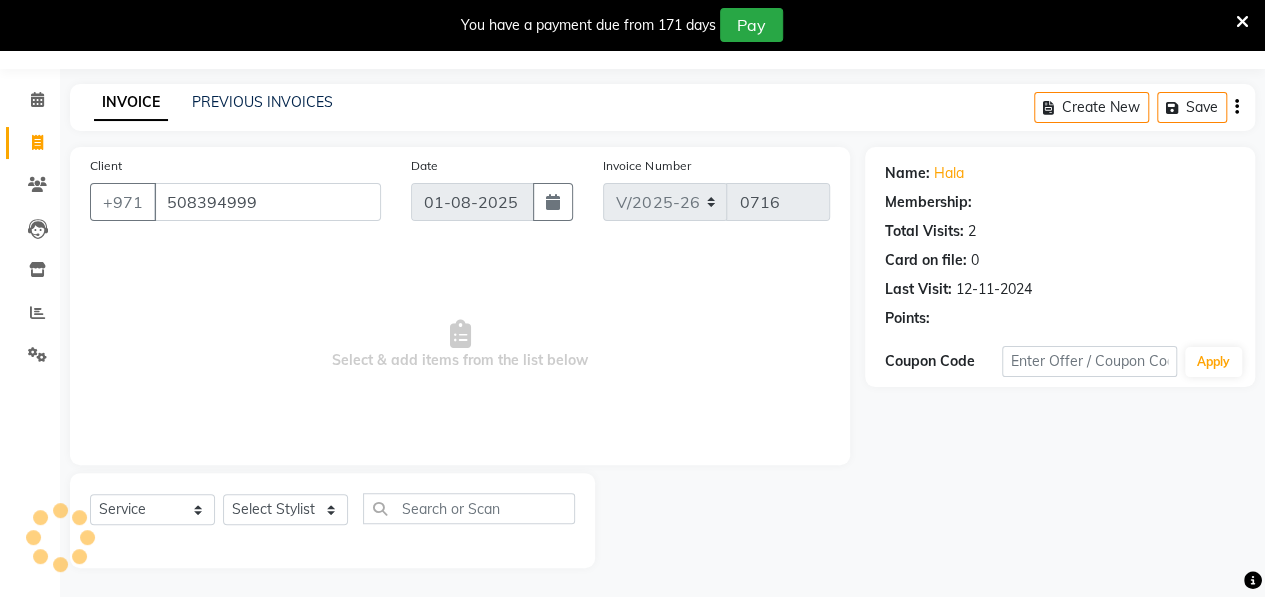 select on "1: Object" 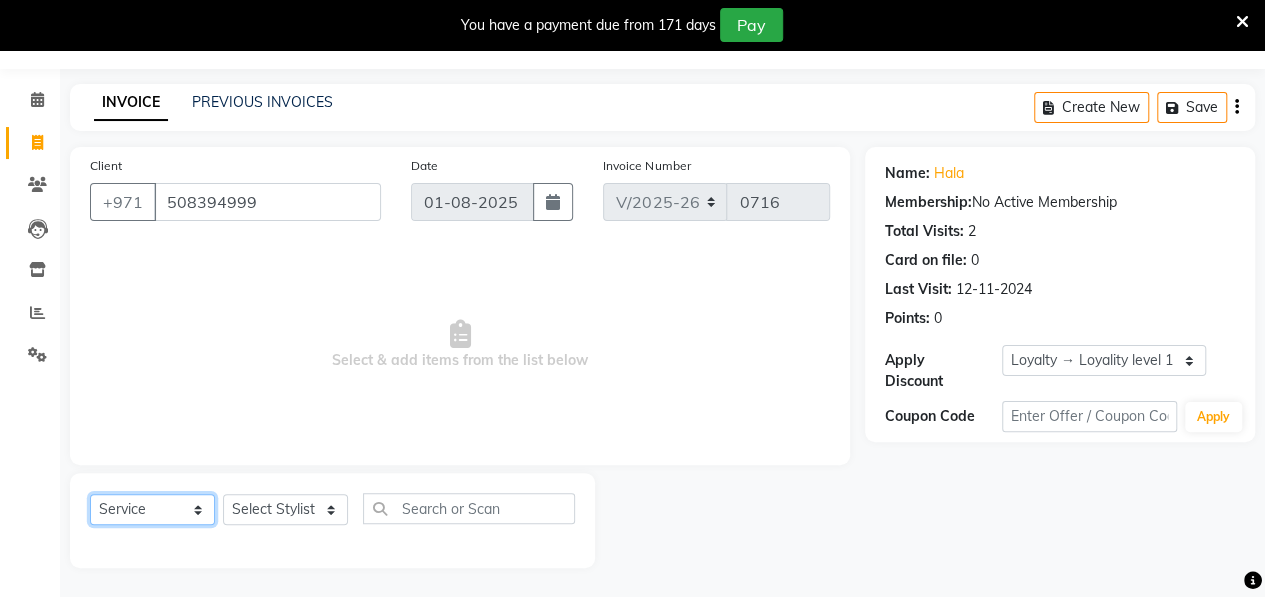 click on "Select  Service  Product  Membership  Package Voucher Prepaid Gift Card" 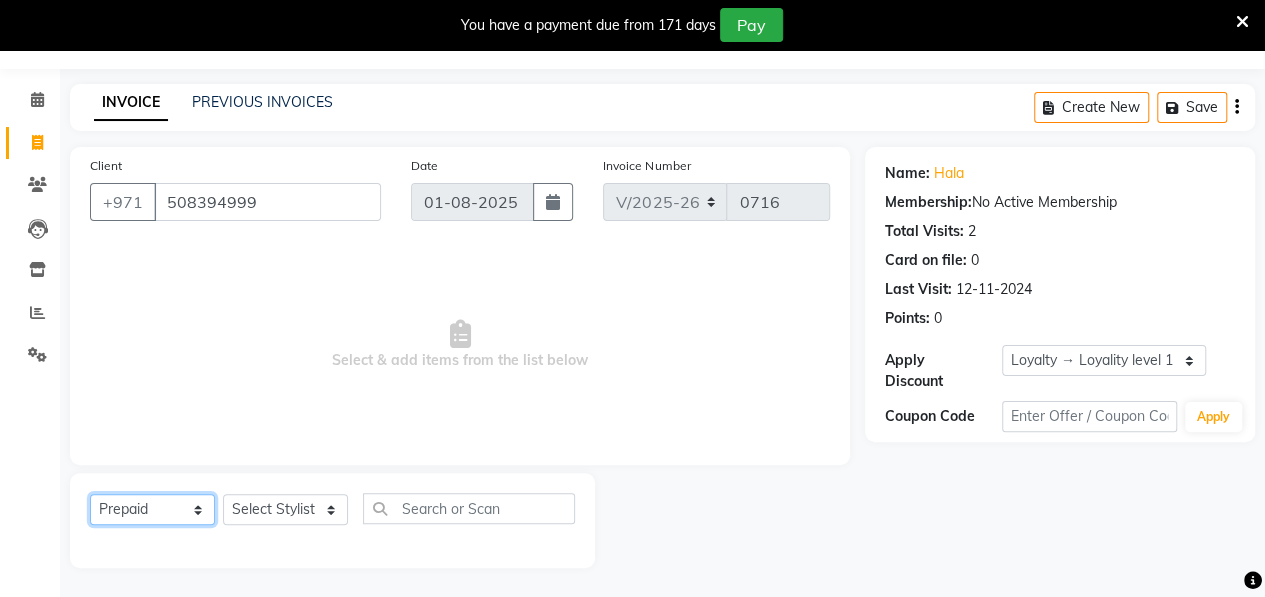 click on "Select  Service  Product  Membership  Package Voucher Prepaid Gift Card" 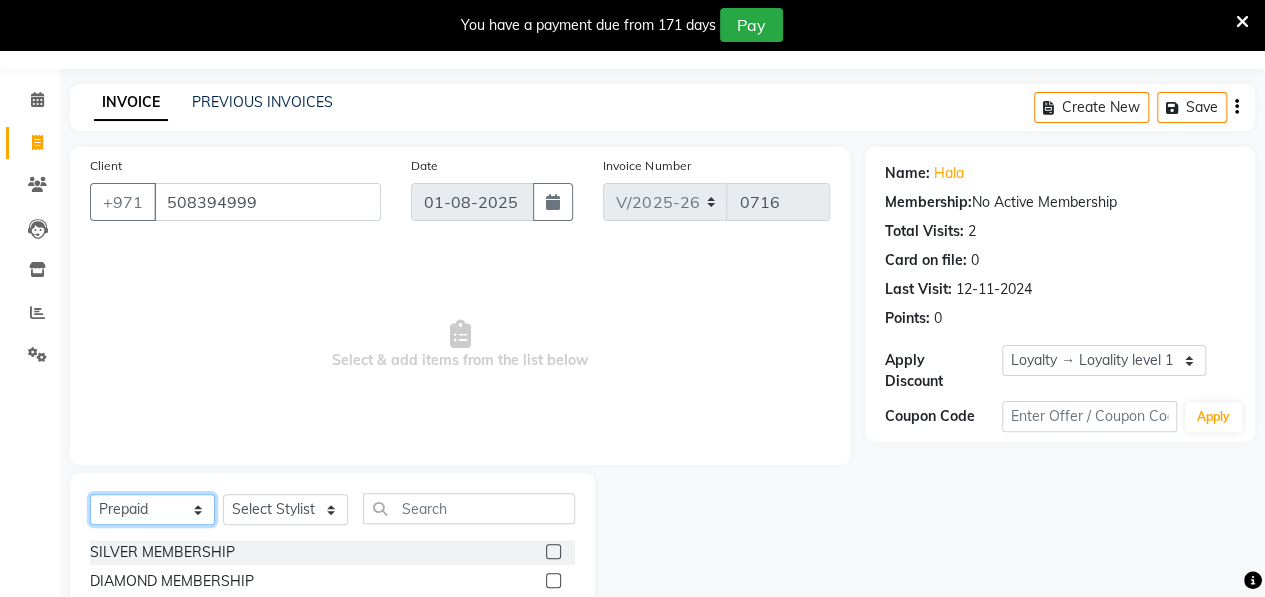 scroll, scrollTop: 252, scrollLeft: 0, axis: vertical 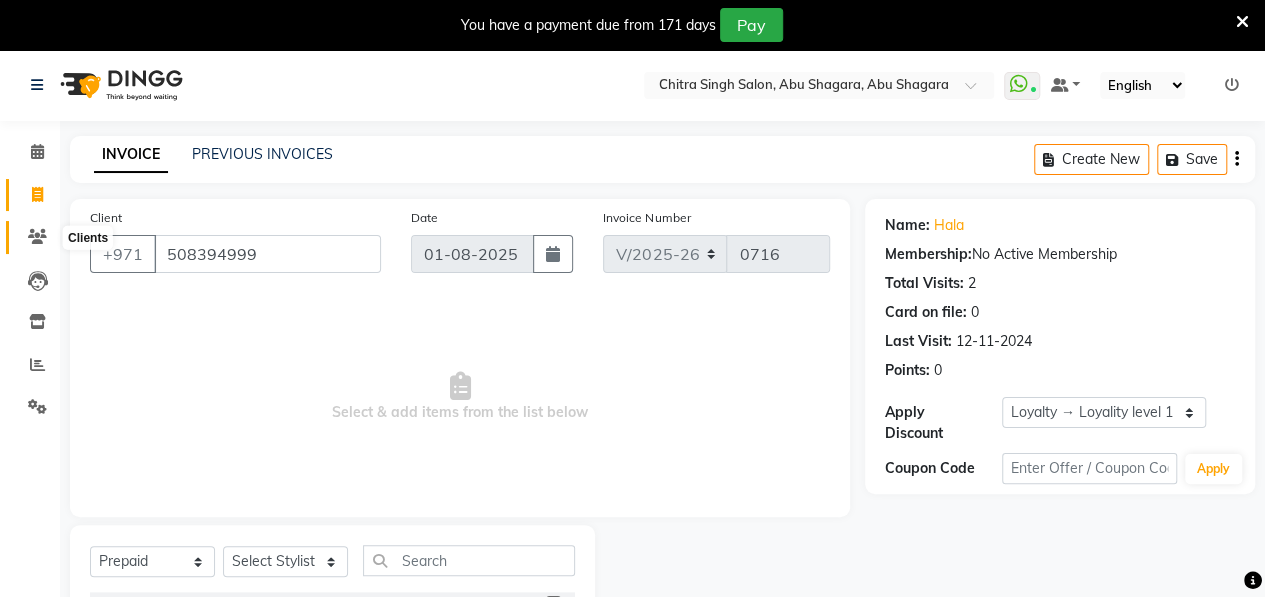 click 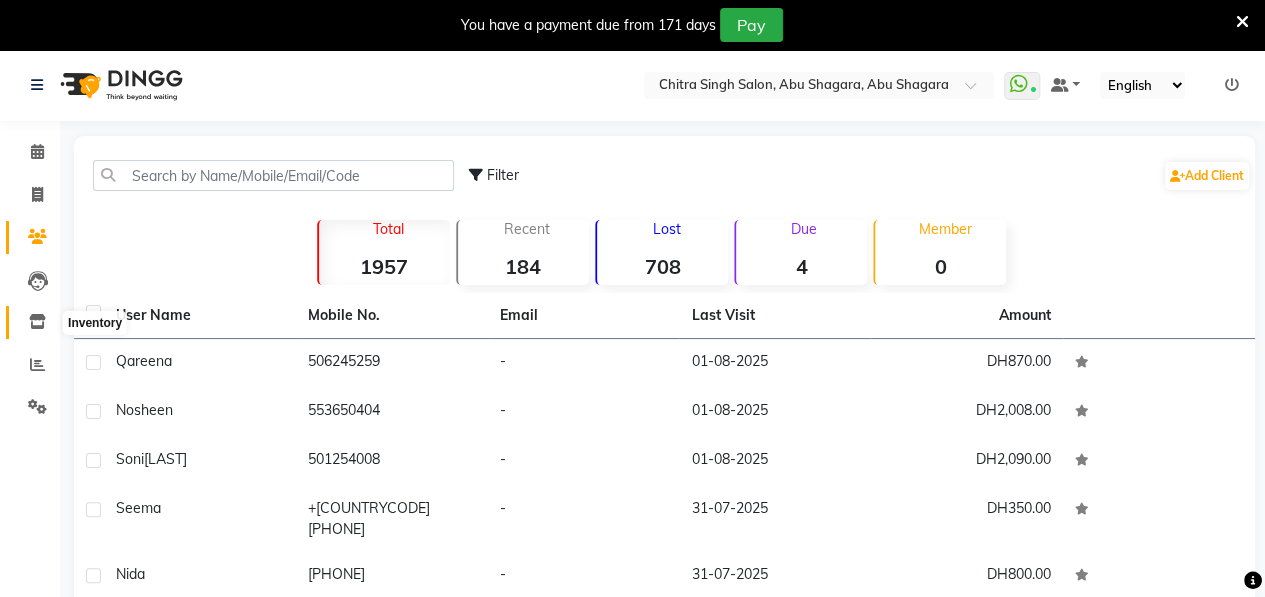 click 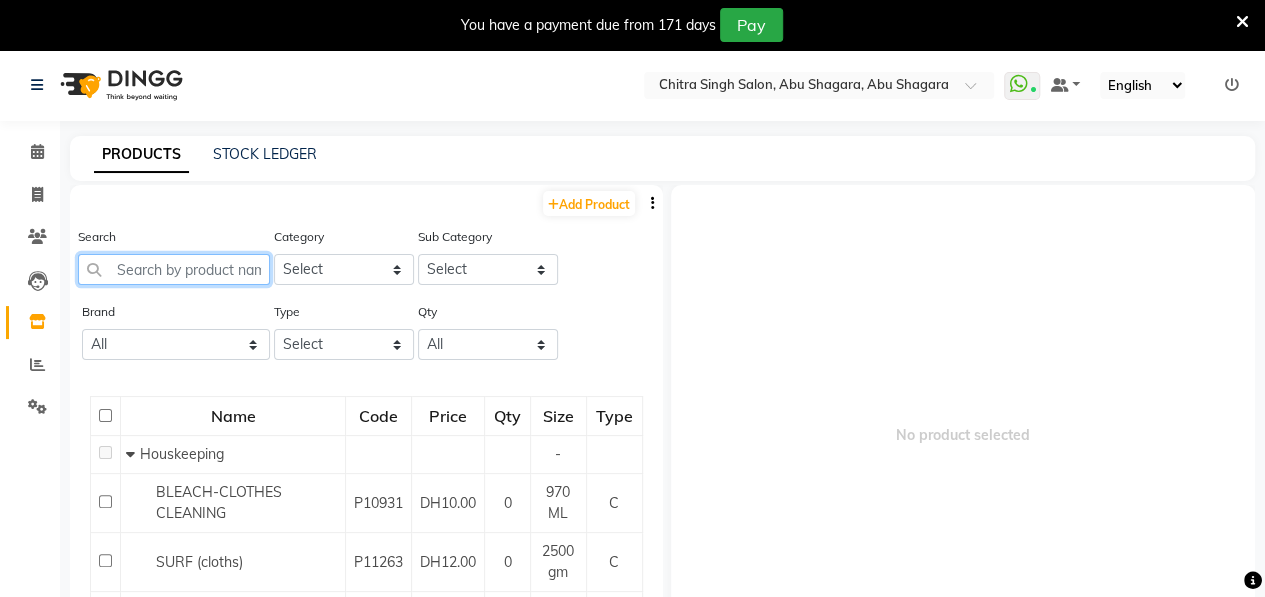 click 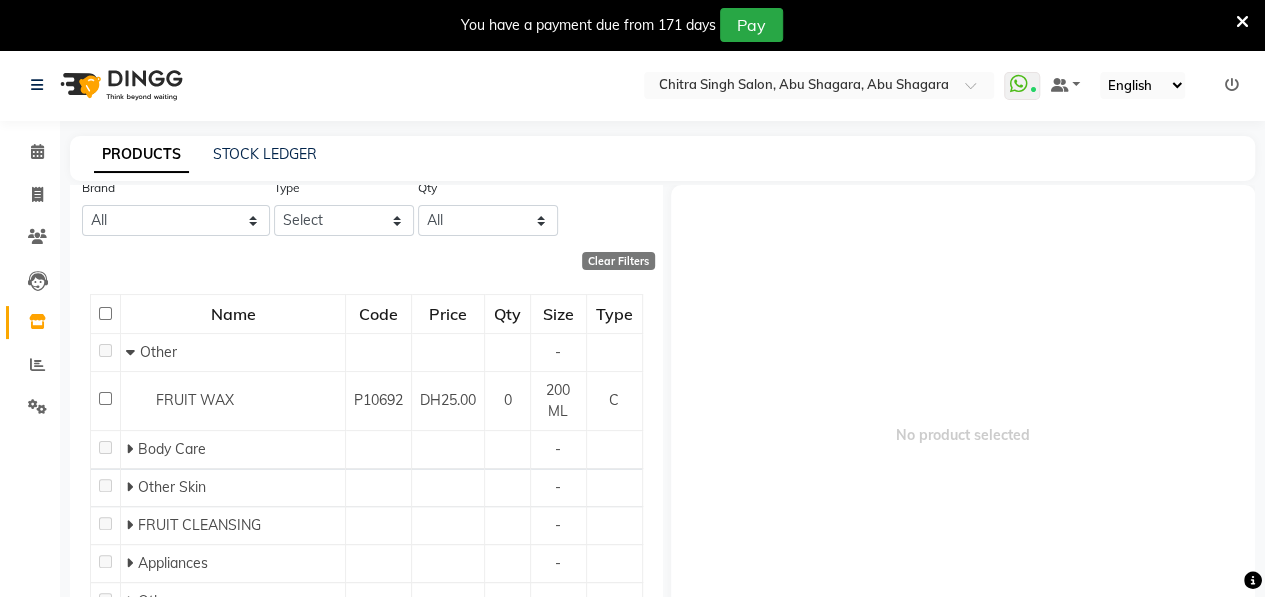 scroll, scrollTop: 172, scrollLeft: 0, axis: vertical 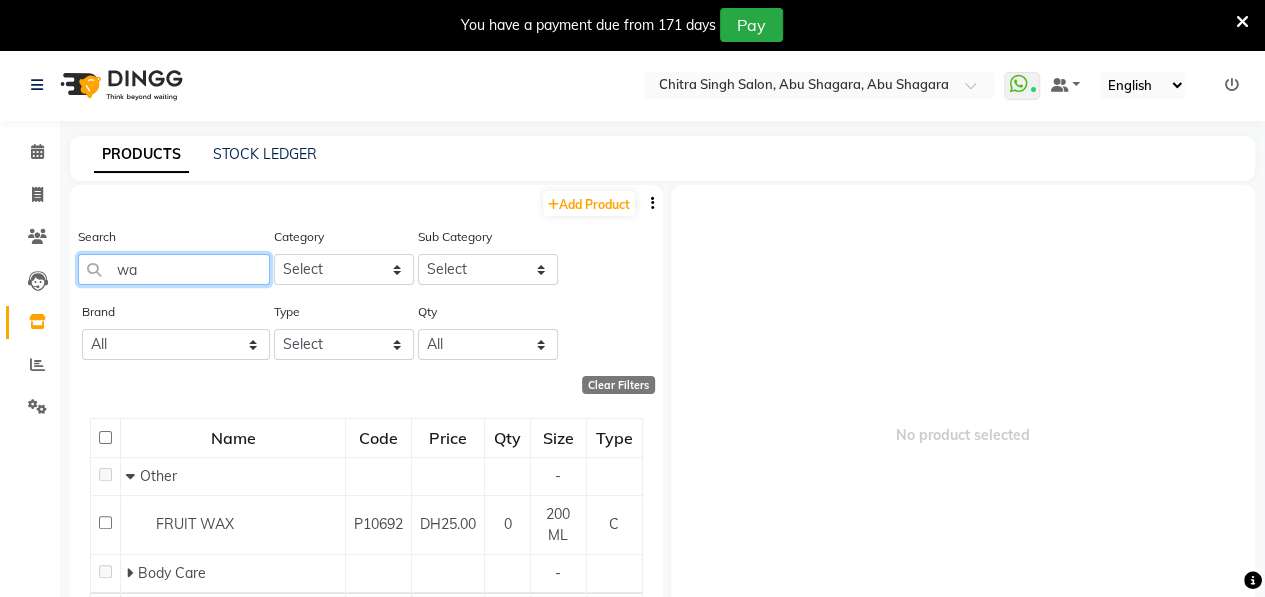 type on "w" 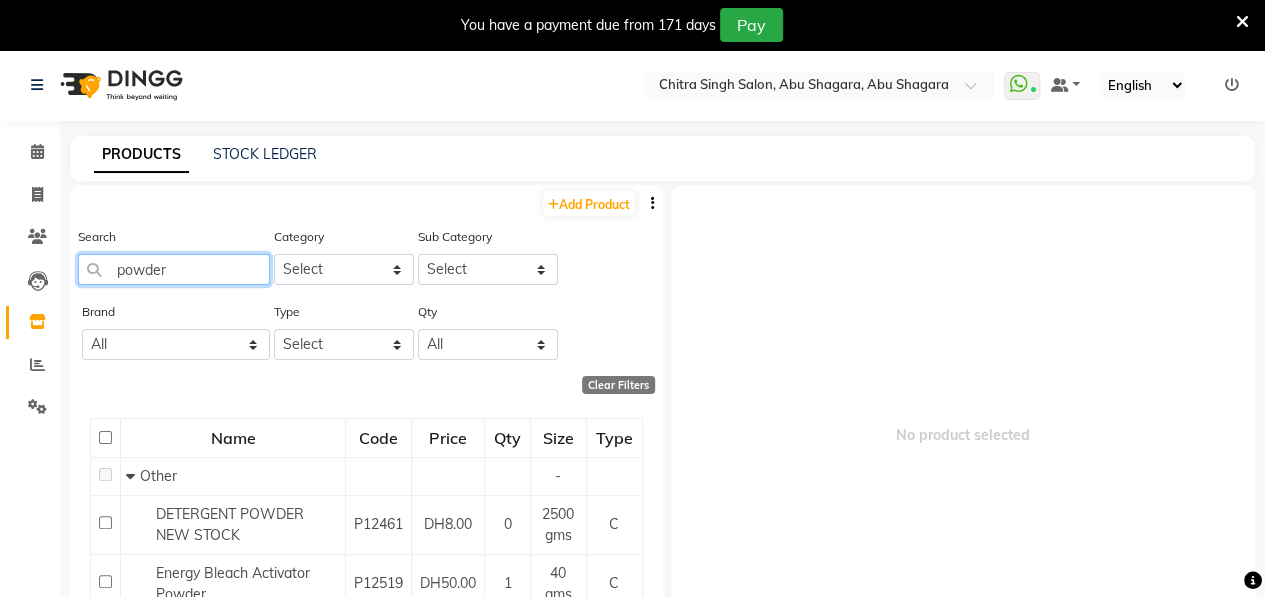 scroll, scrollTop: 306, scrollLeft: 0, axis: vertical 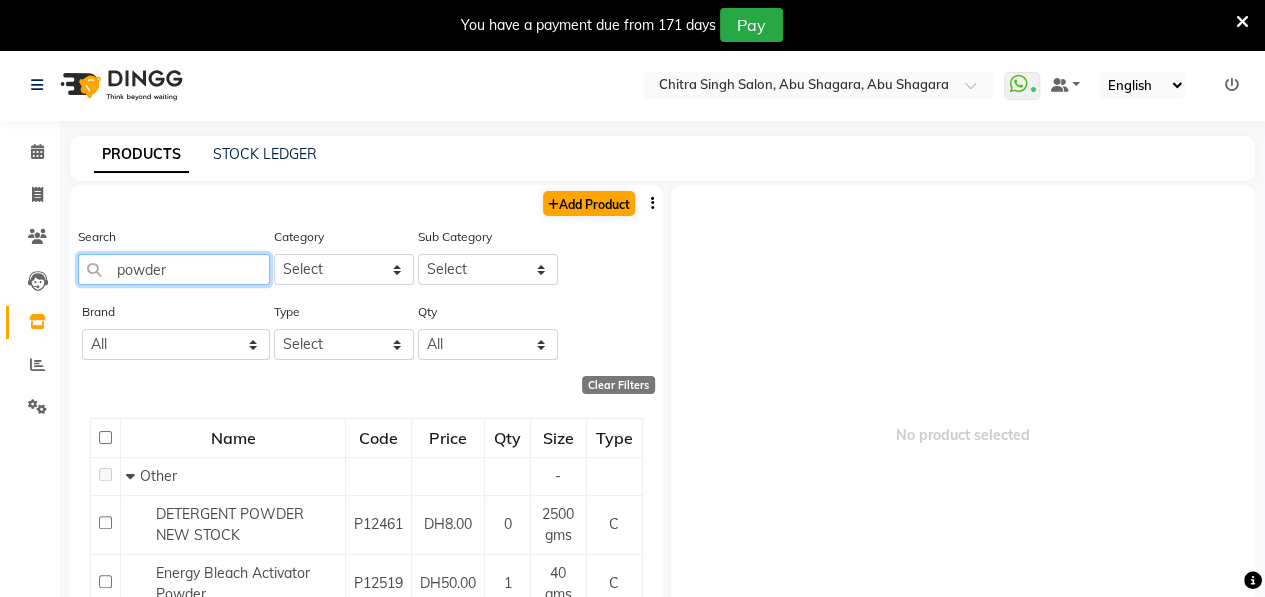 type on "powder" 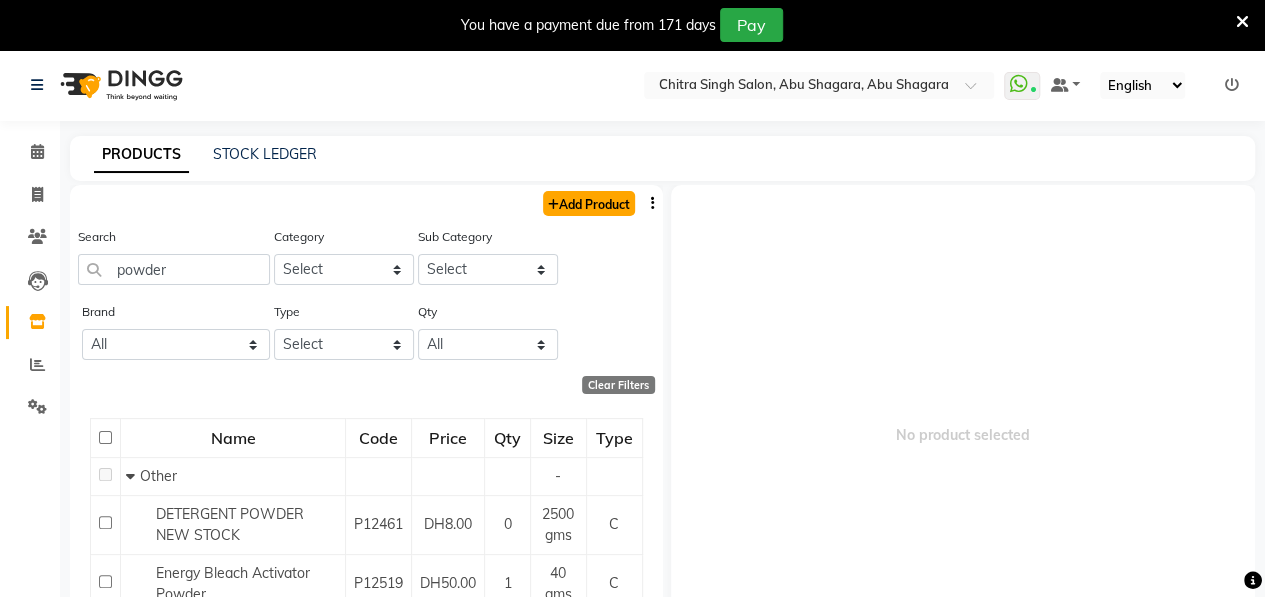 click on "Add Product" 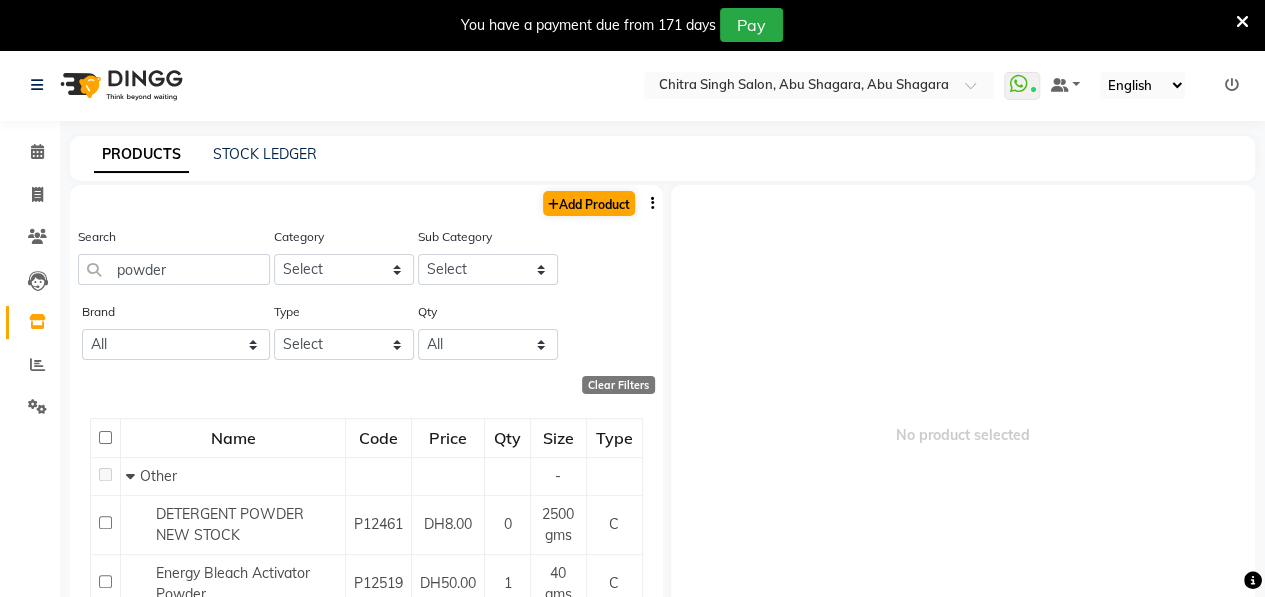select on "true" 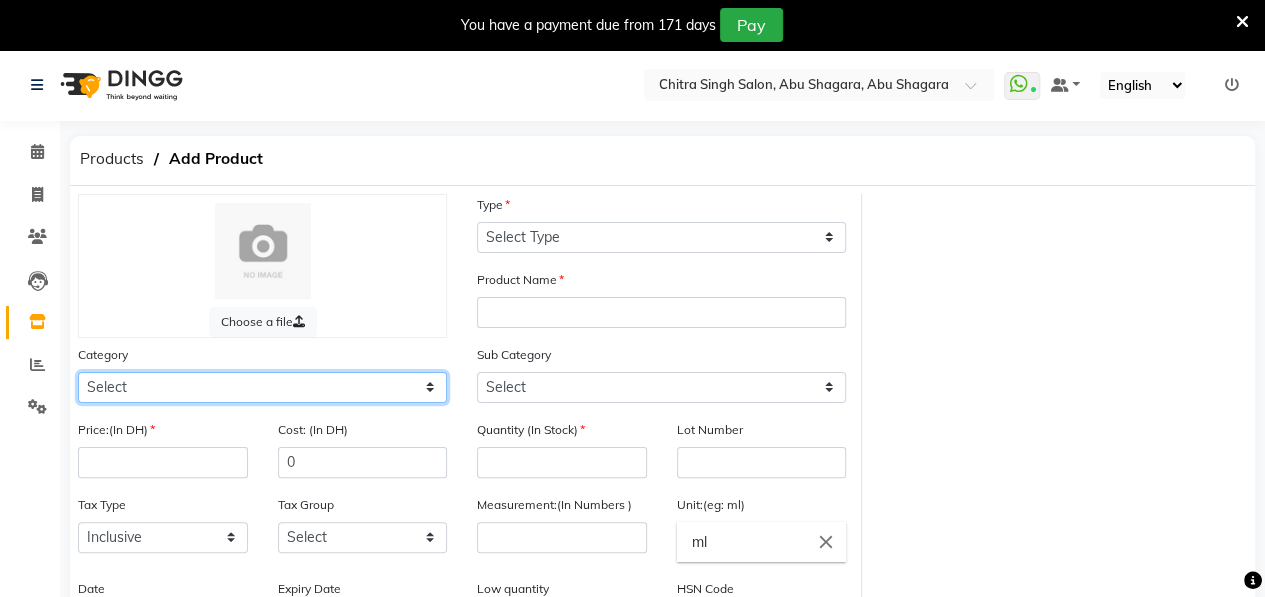 click on "Select Hair Skin Makeup Personal Care Appliances Beard Waxing Disposable Threading Hands and Feet Beauty Planet Botox Cadiveu Casmara Cheryls Olaplex GOWN Other" 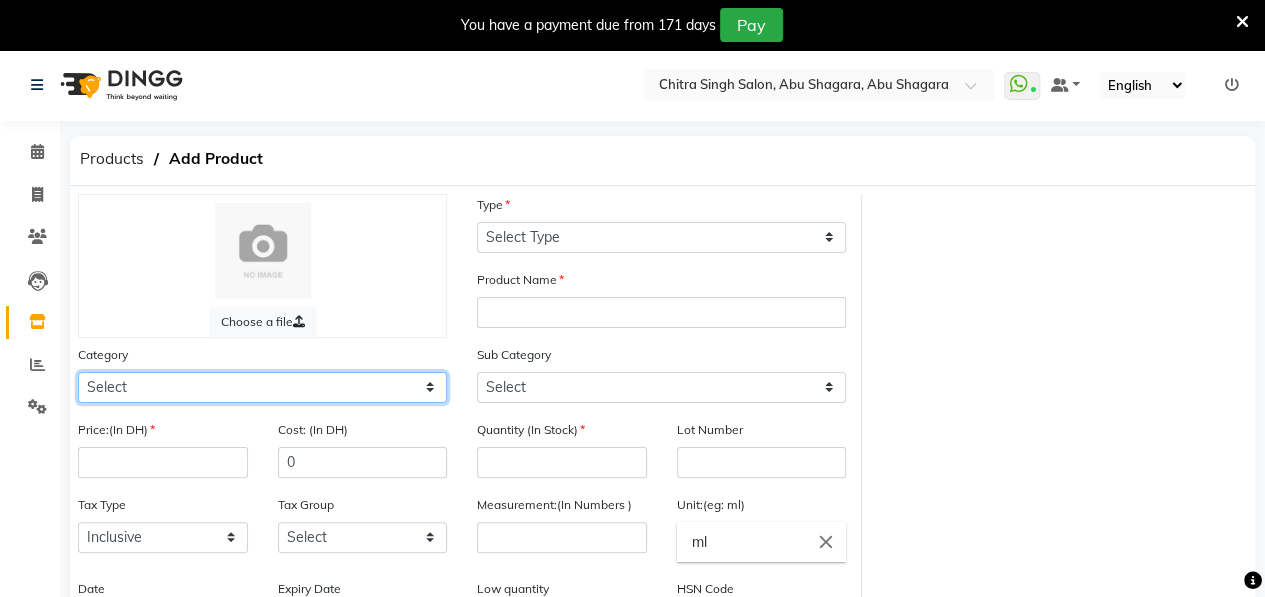 select on "462401150" 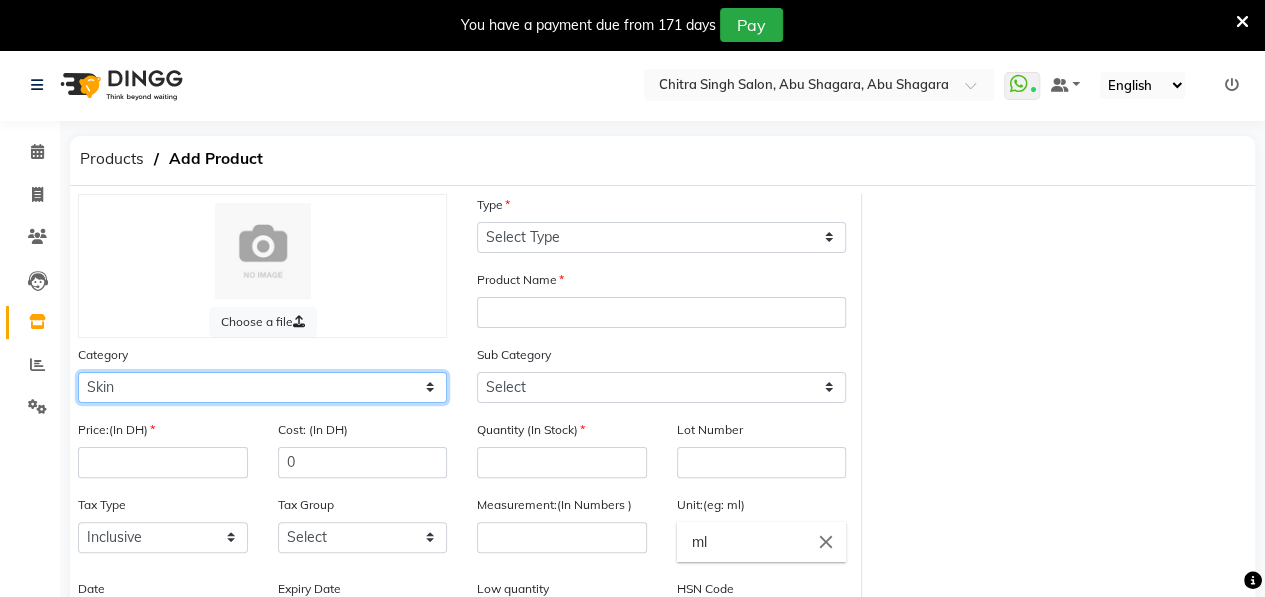 click on "Select Hair Skin Makeup Personal Care Appliances Beard Waxing Disposable Threading Hands and Feet Beauty Planet Botox Cadiveu Casmara Cheryls Olaplex GOWN Other" 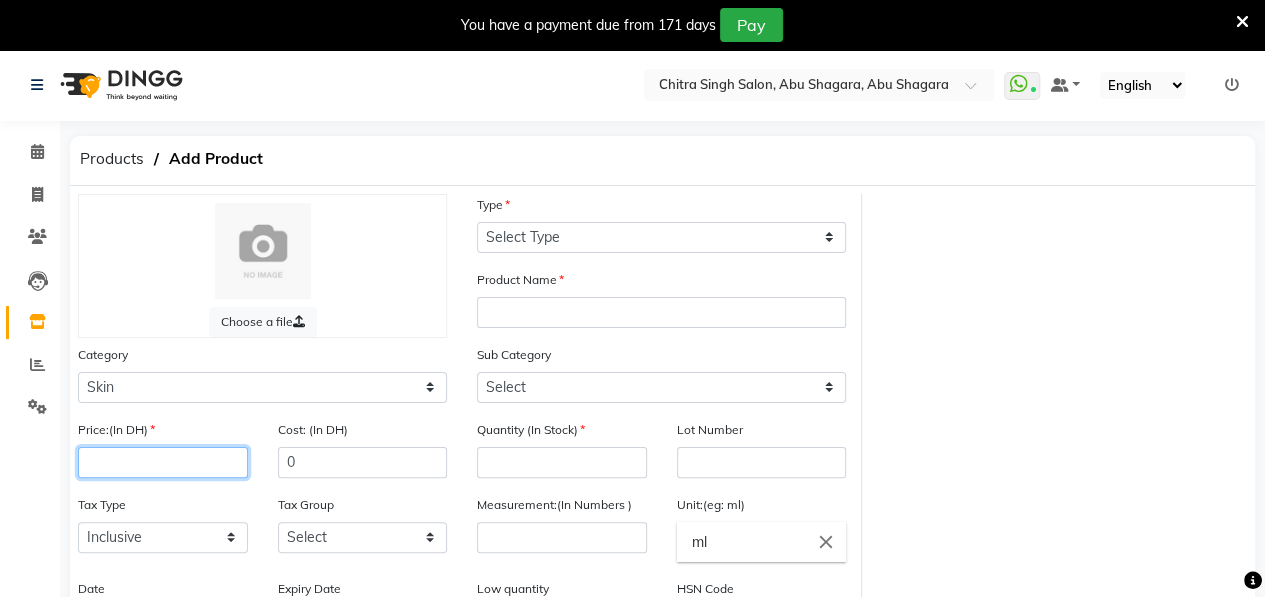 click 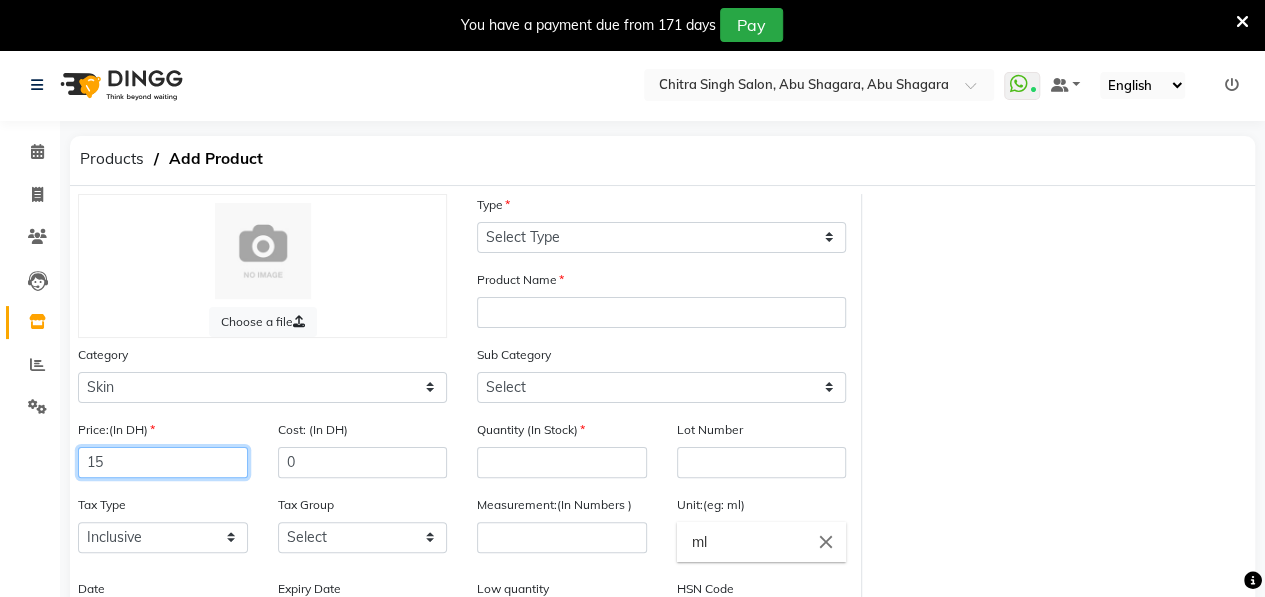 scroll, scrollTop: 325, scrollLeft: 0, axis: vertical 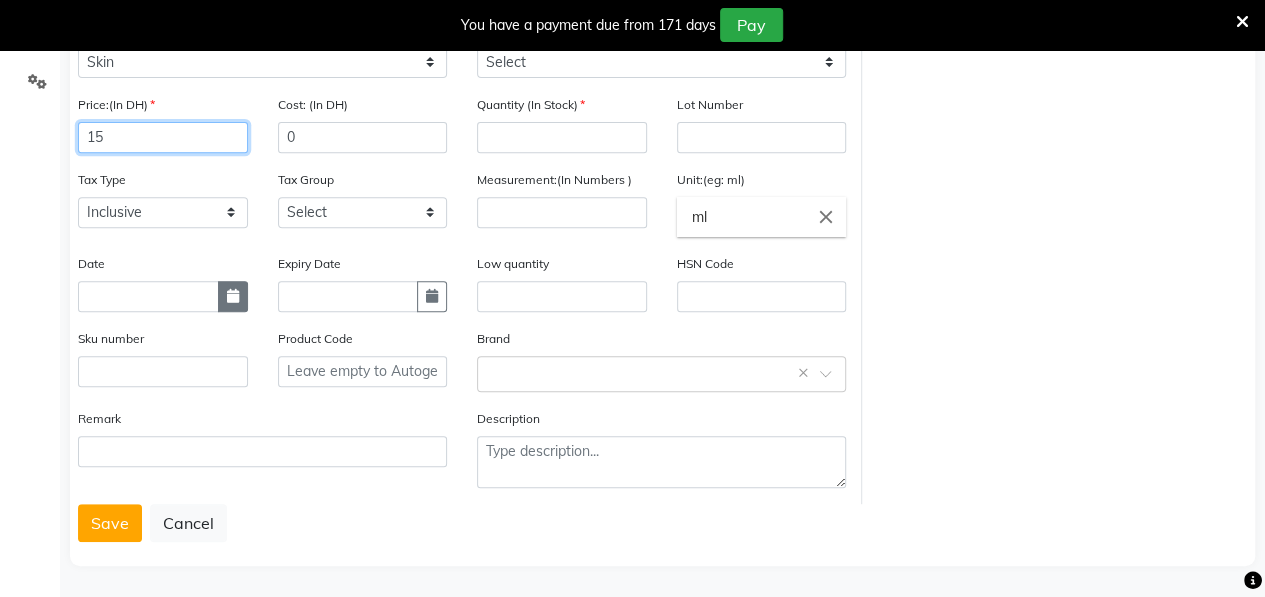 type on "15" 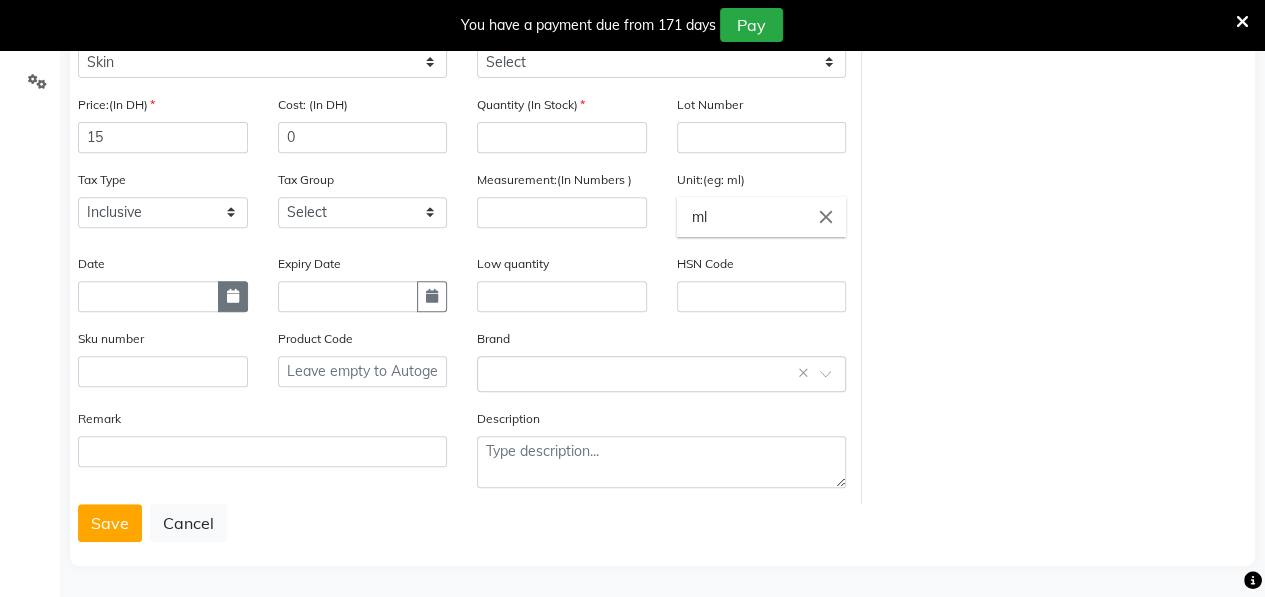click 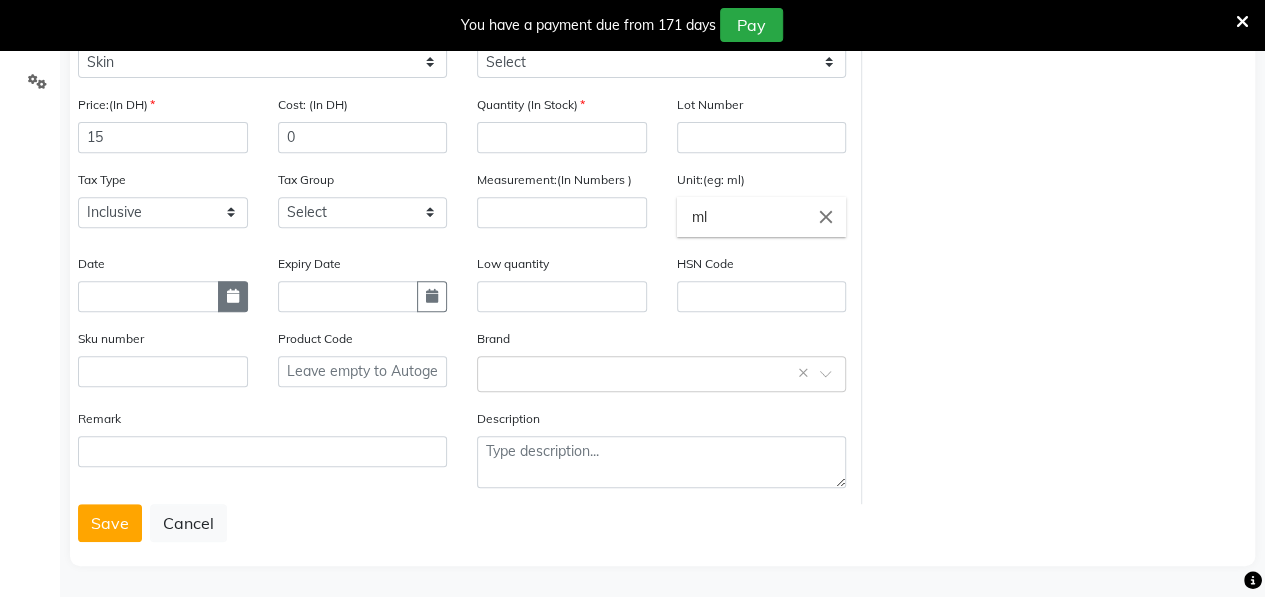 select on "8" 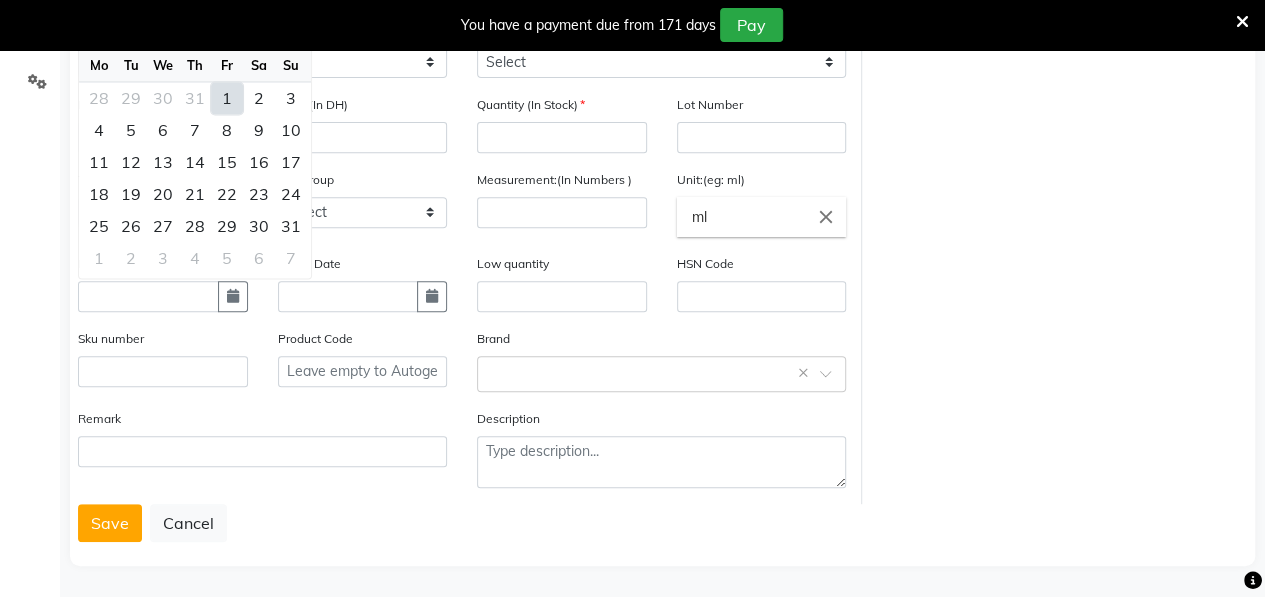 click on "1" 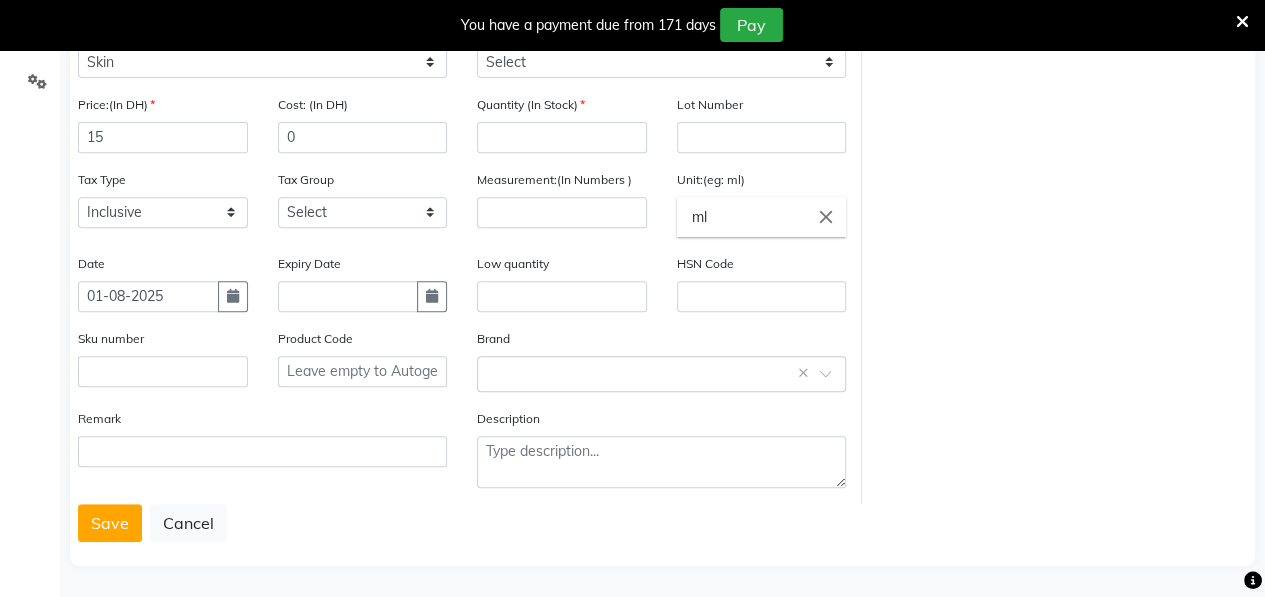scroll, scrollTop: 0, scrollLeft: 0, axis: both 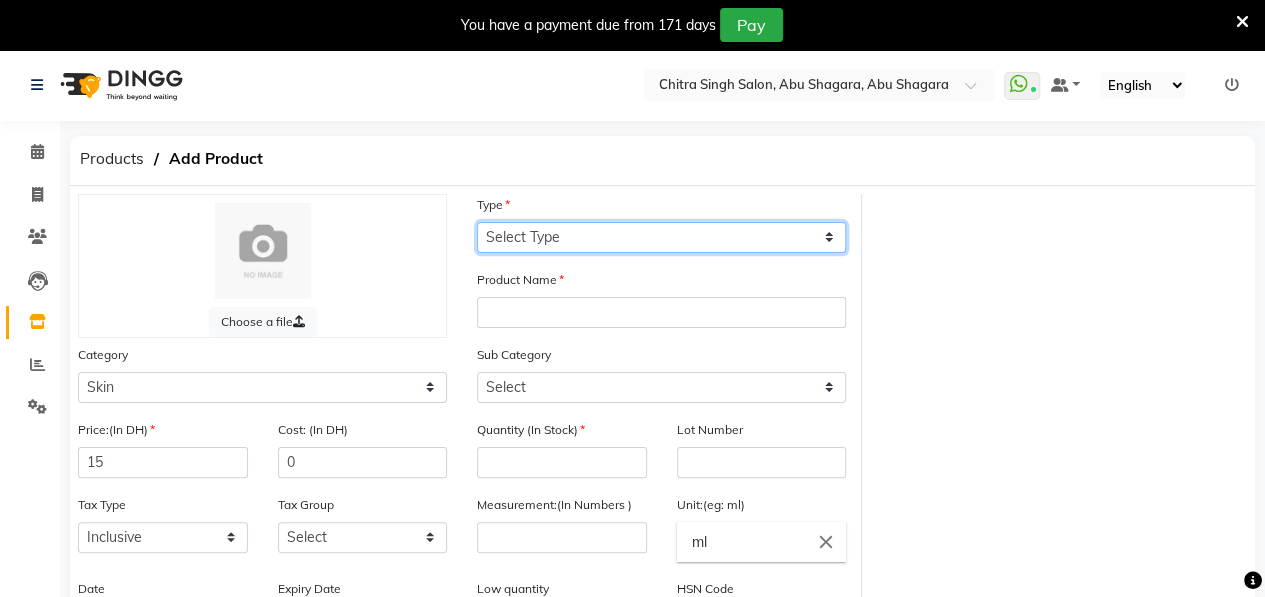 click on "Select Type Both Retail Consumable" 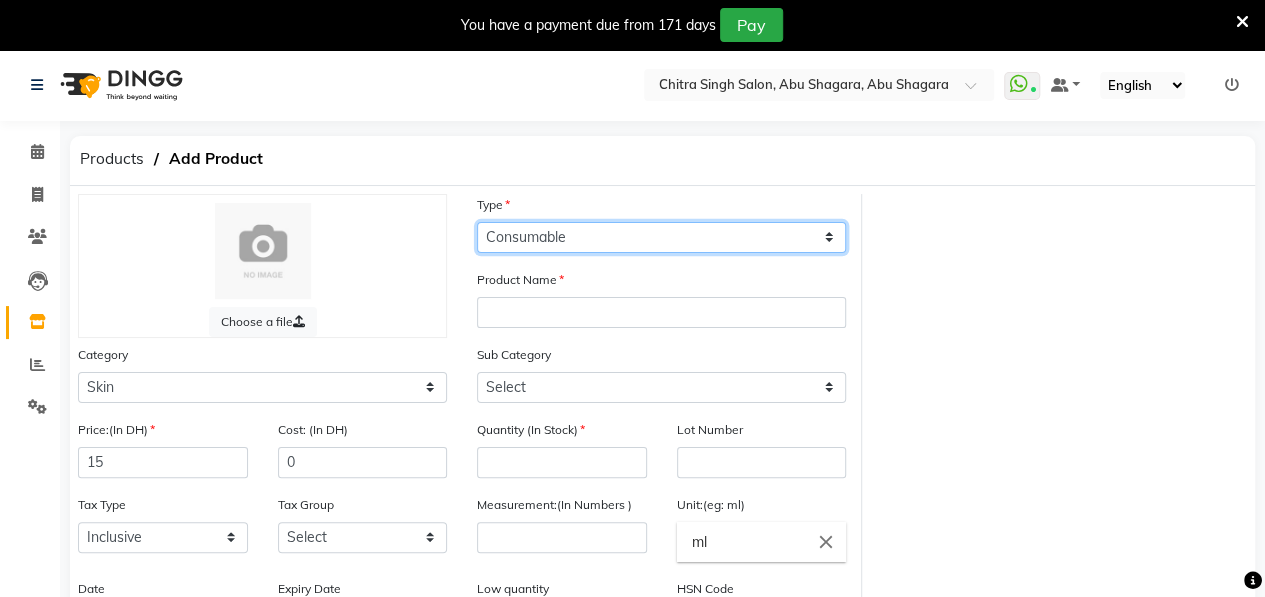 click on "Select Type Both Retail Consumable" 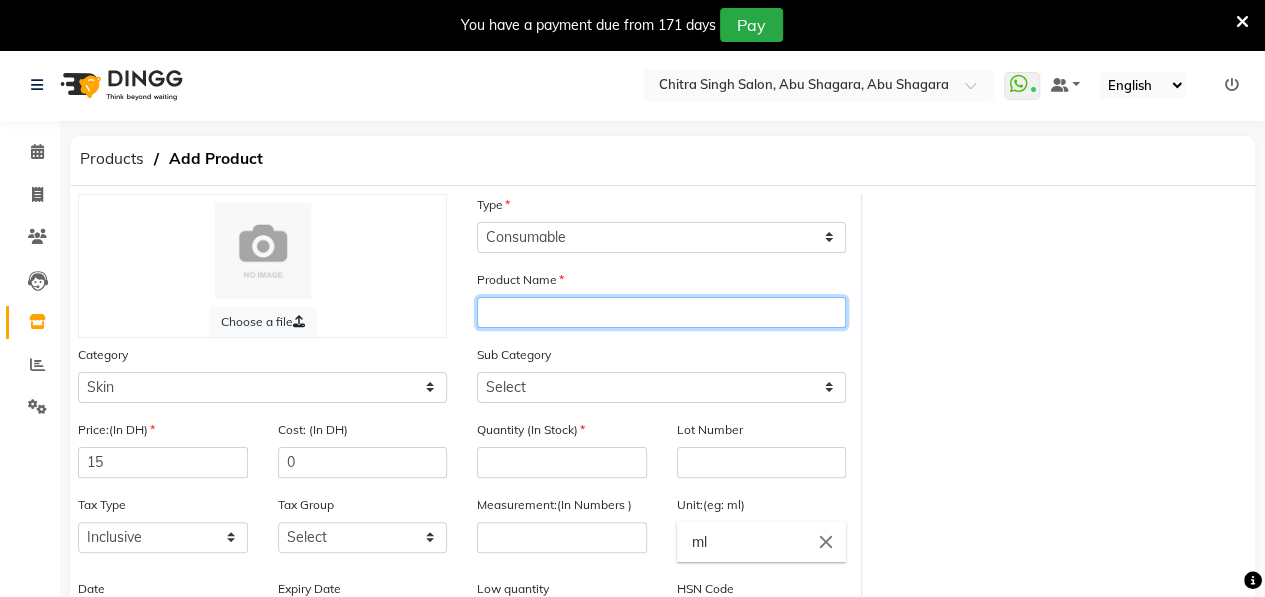 click 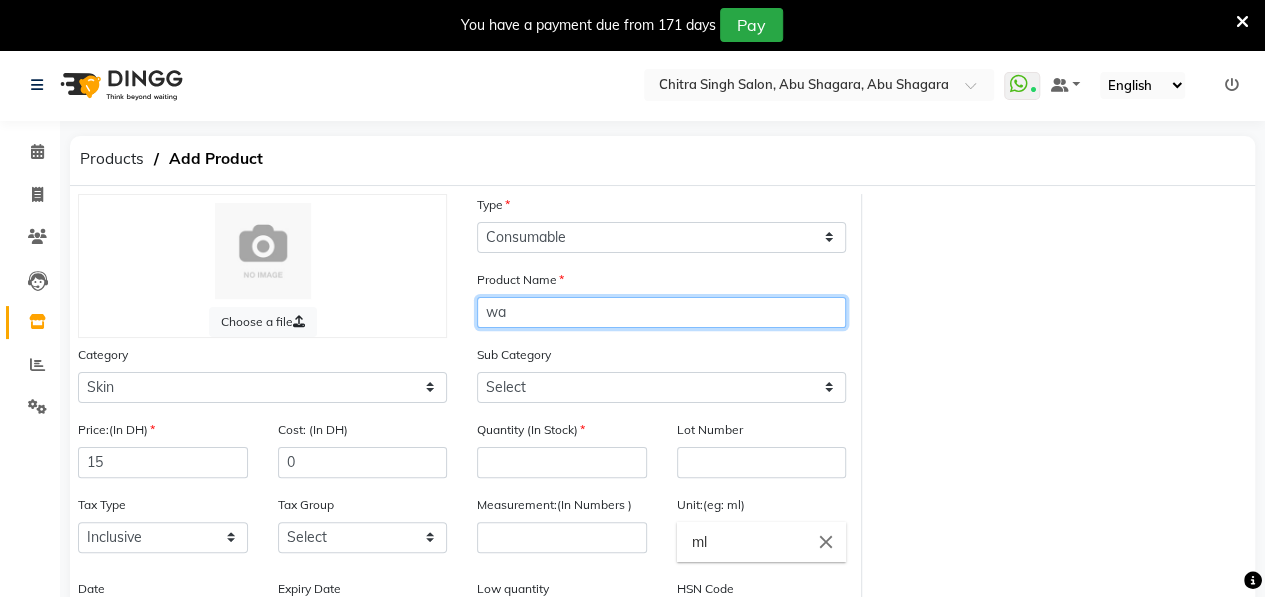 type on "w" 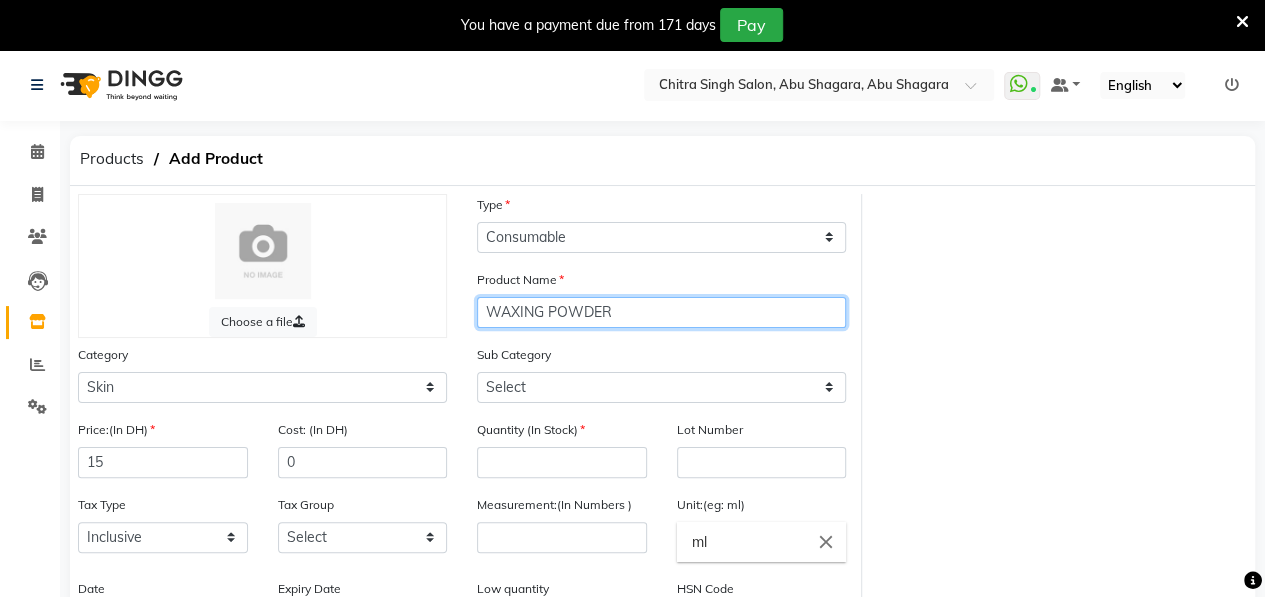 type on "WAXING POWDER" 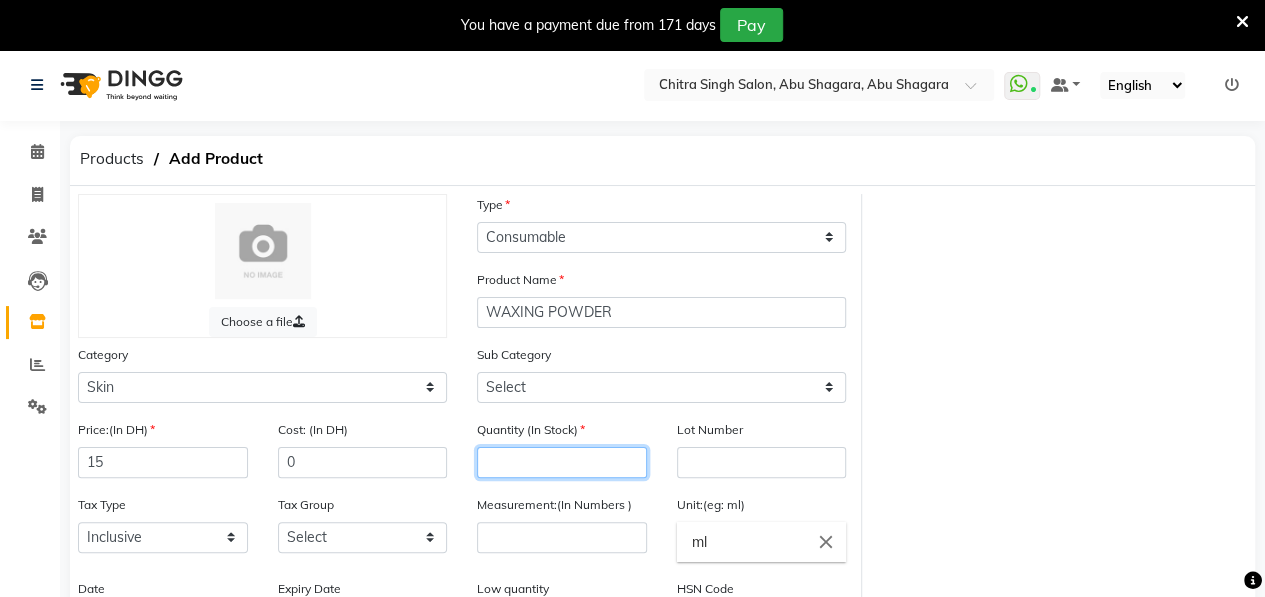 click 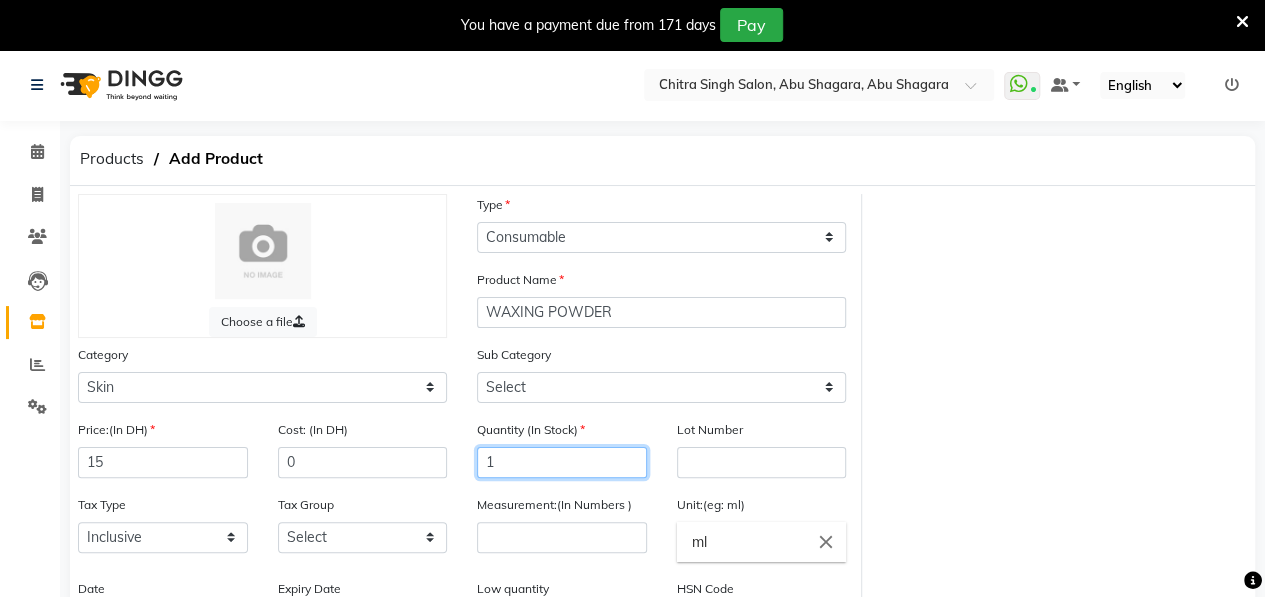 type on "1" 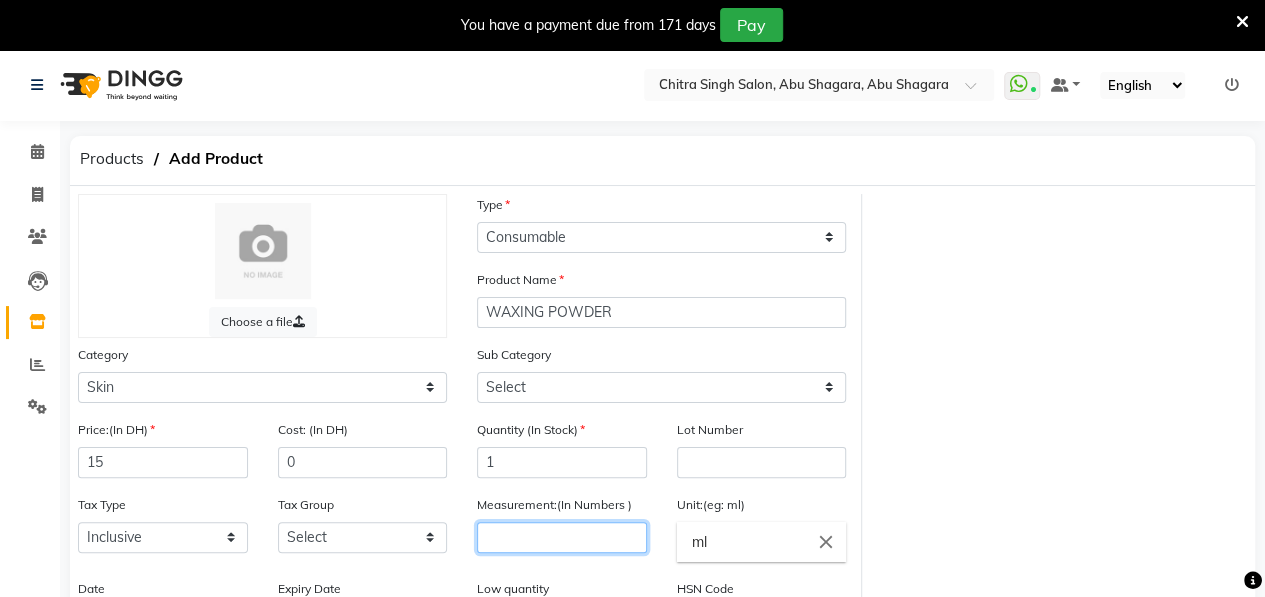 click 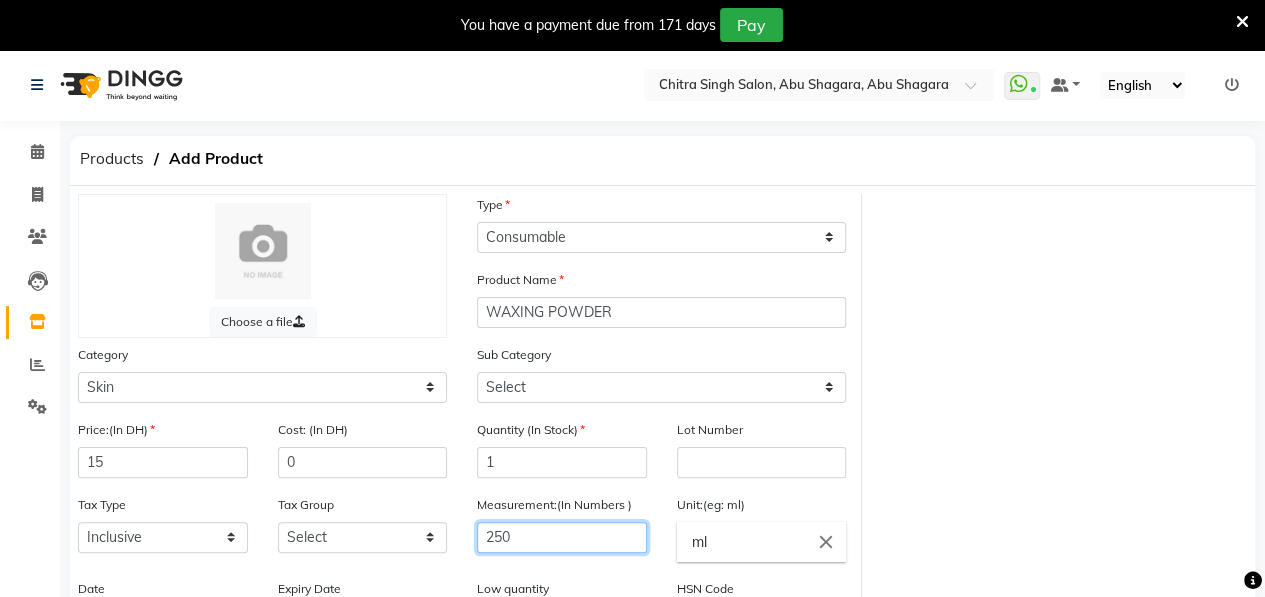 scroll, scrollTop: 325, scrollLeft: 0, axis: vertical 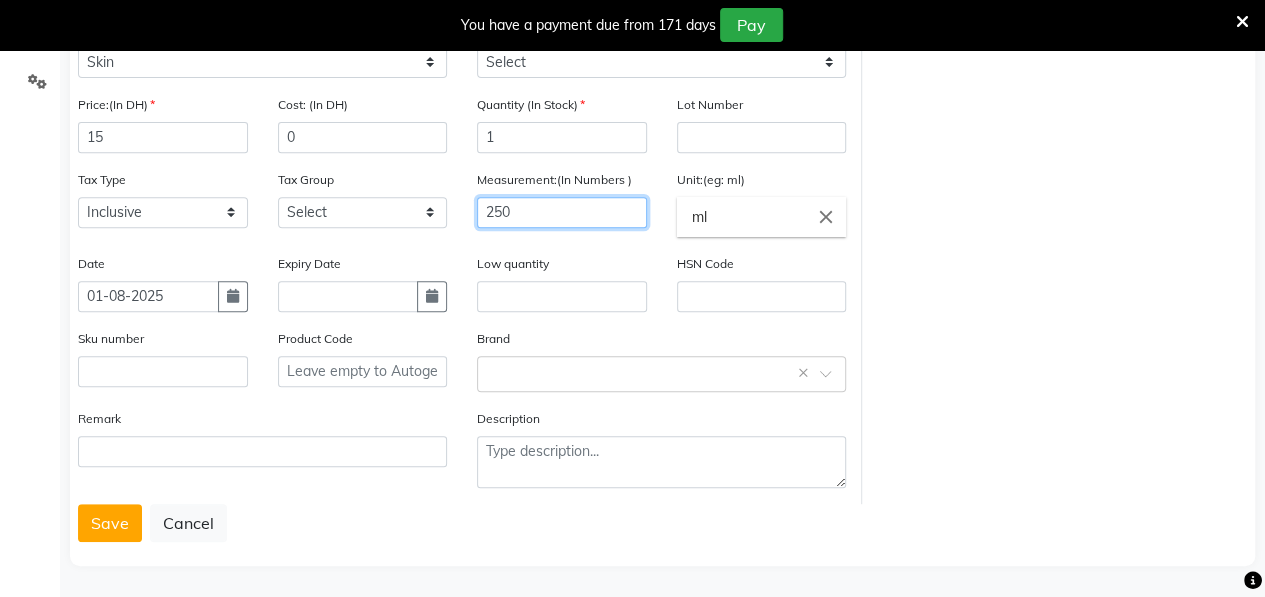 type on "250" 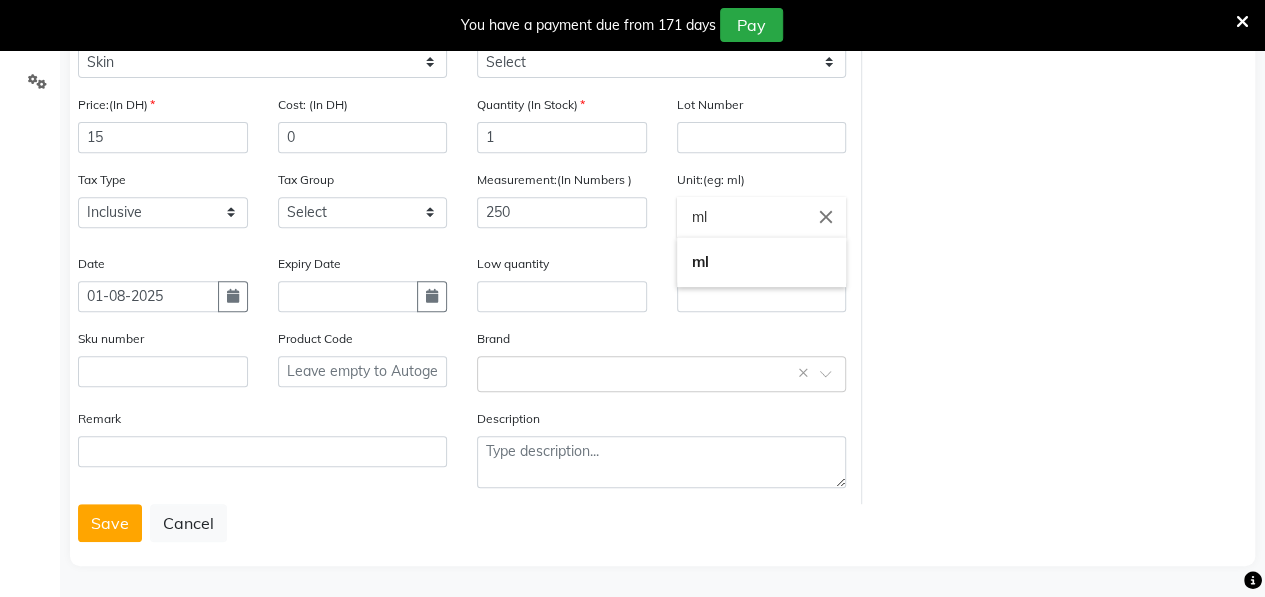 click on "ml" 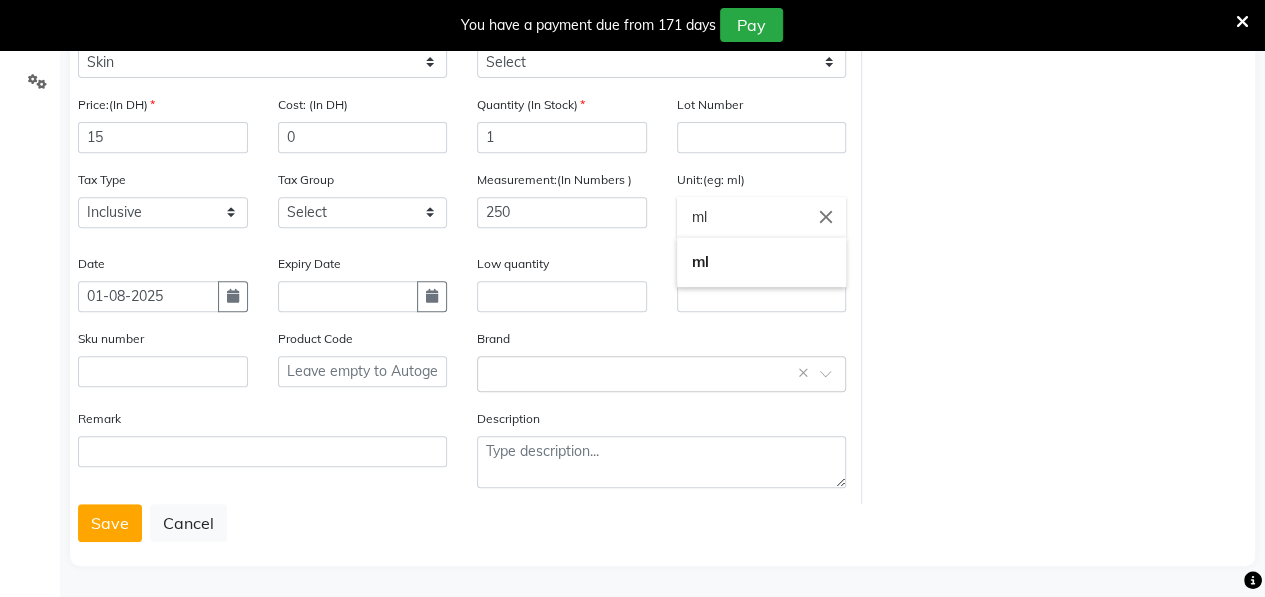 type on "m" 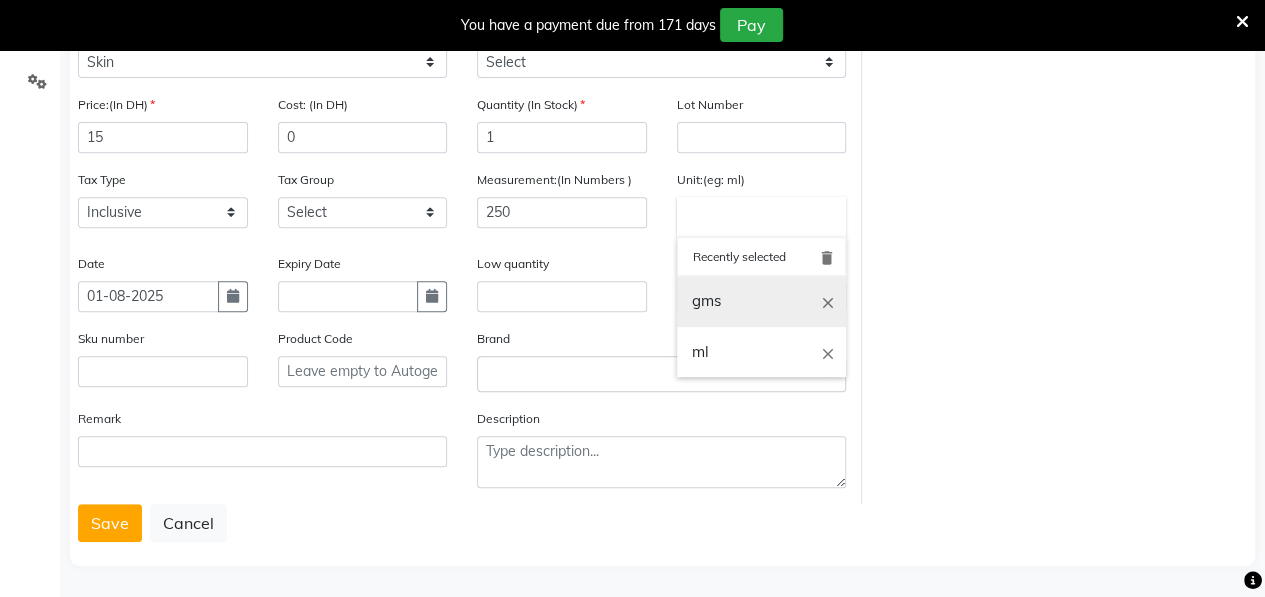 click on "gms" at bounding box center (762, 301) 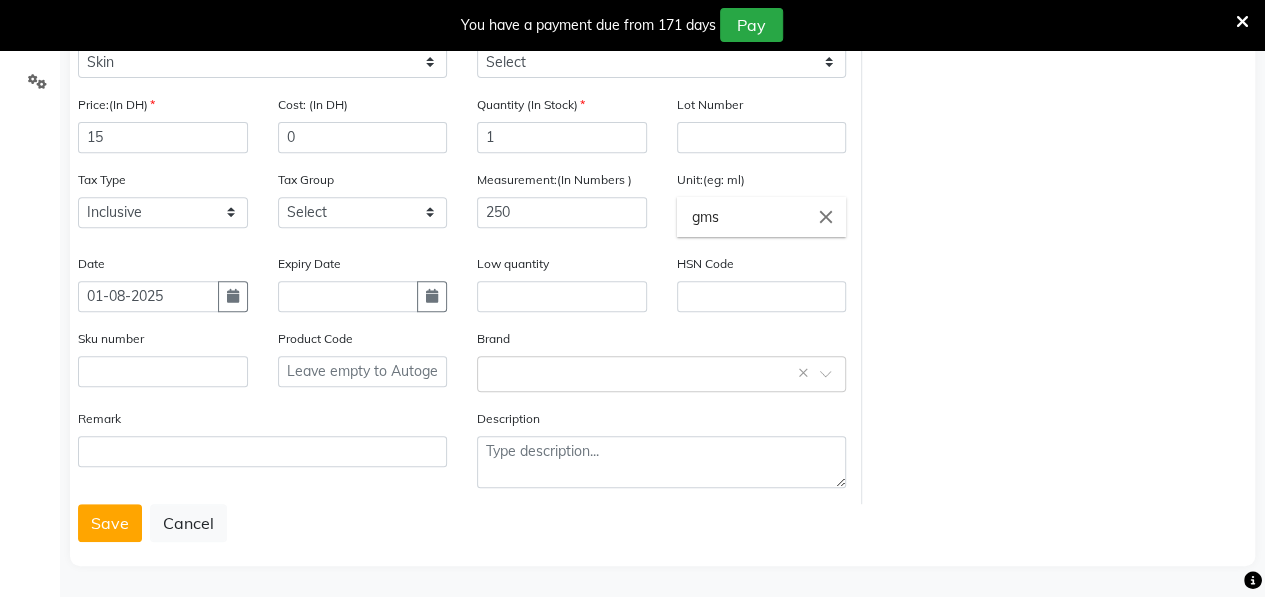 scroll, scrollTop: 0, scrollLeft: 0, axis: both 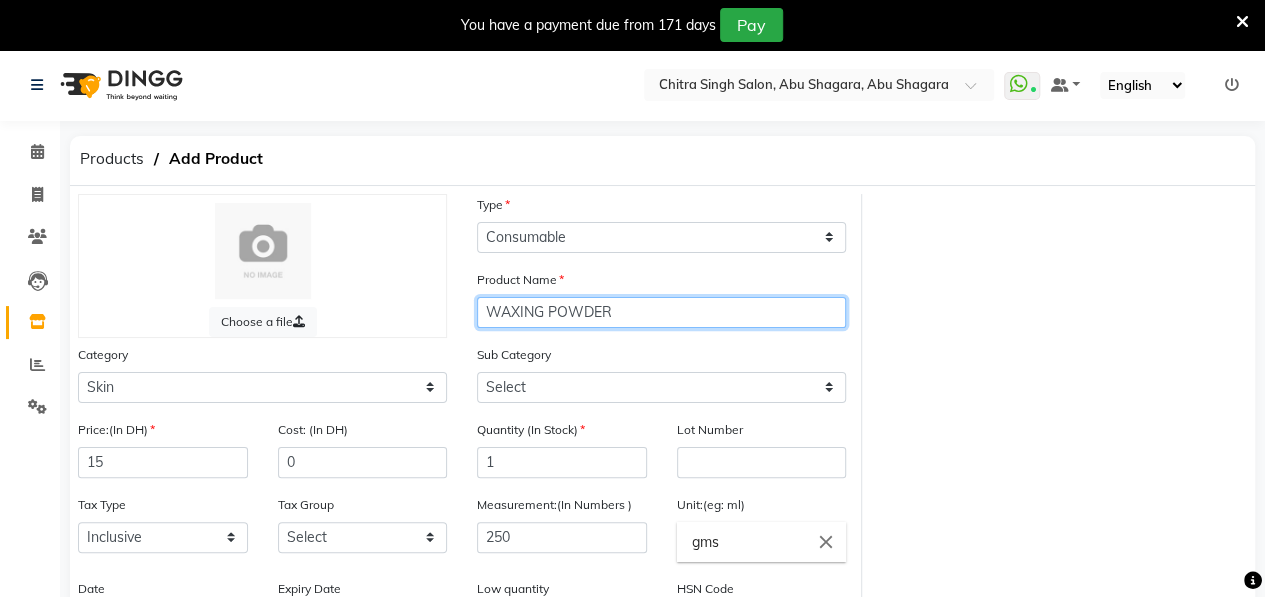 click on "WAXING POWDER" 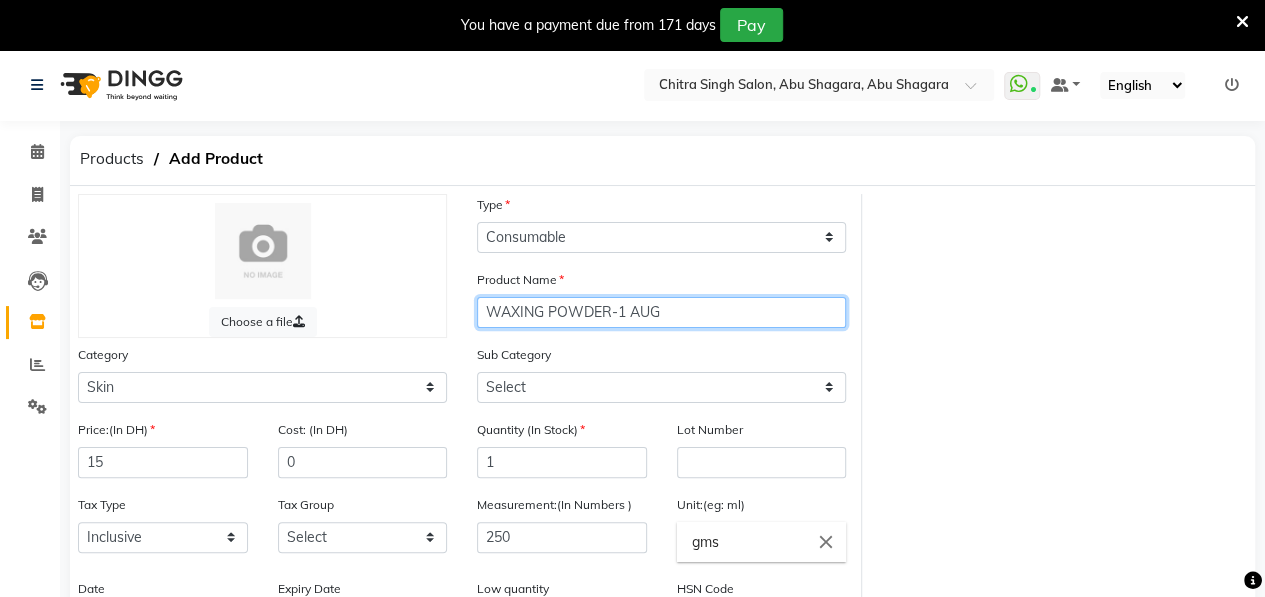 scroll, scrollTop: 325, scrollLeft: 0, axis: vertical 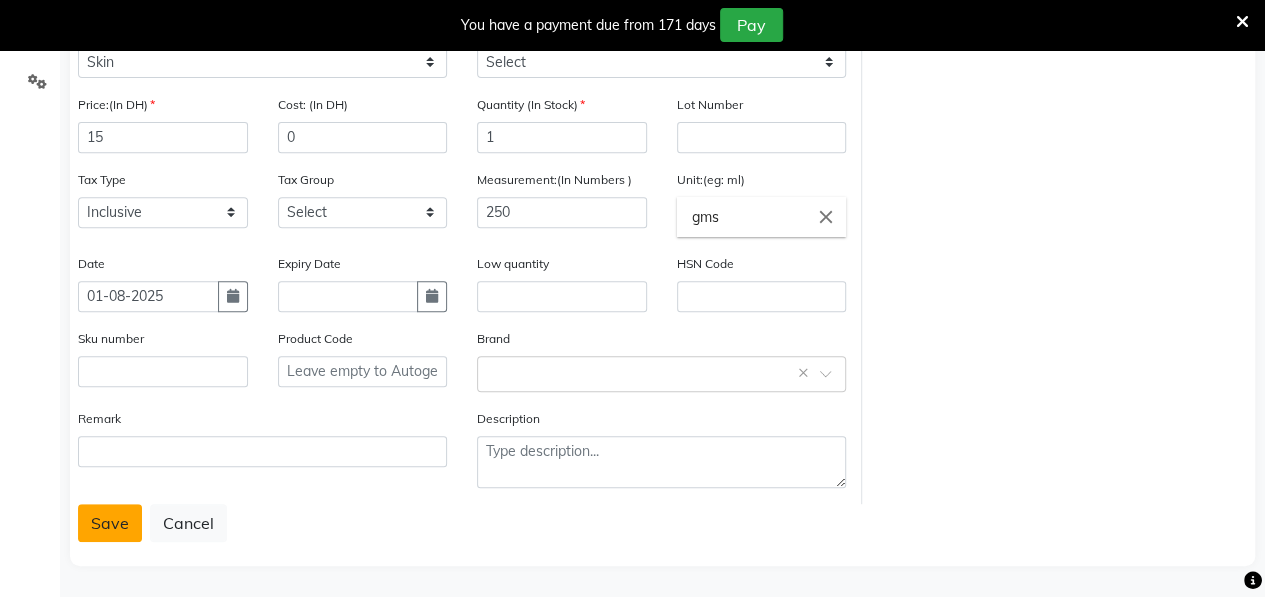 type on "WAXING POWDER-1 AUG" 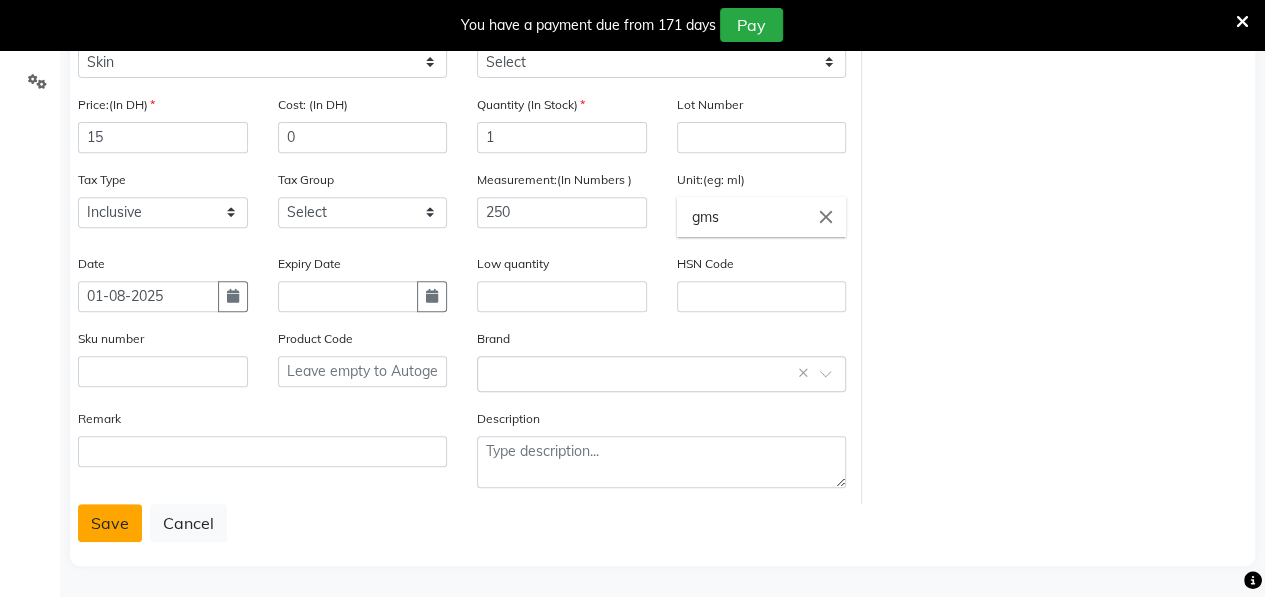 click on "Save" 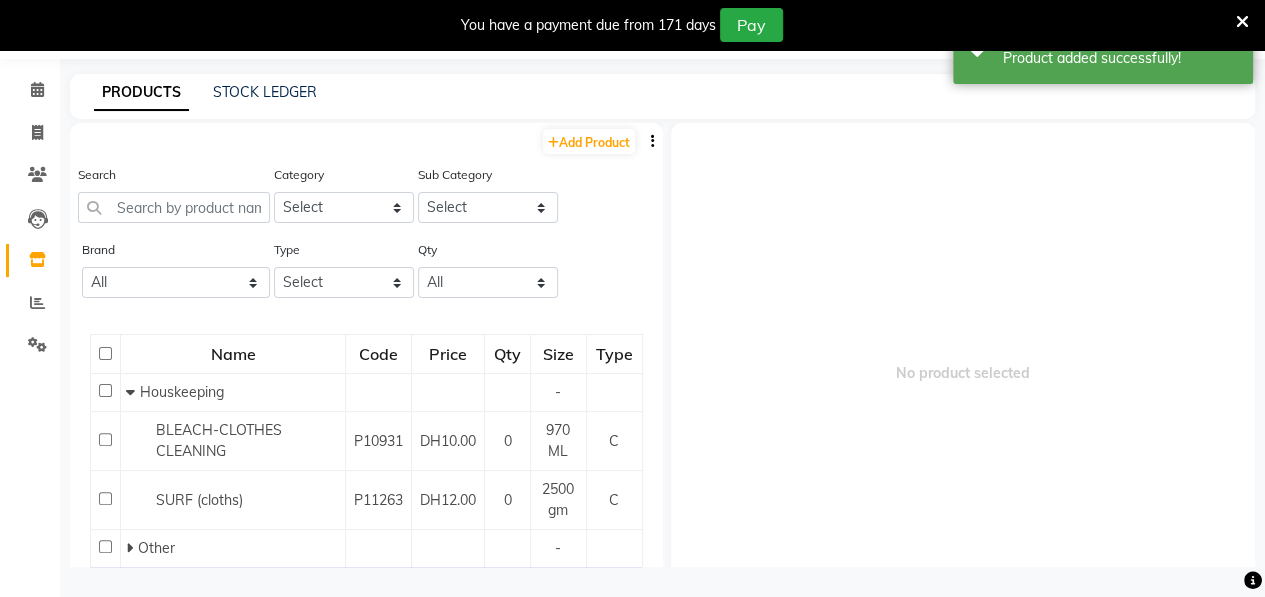 scroll, scrollTop: 62, scrollLeft: 0, axis: vertical 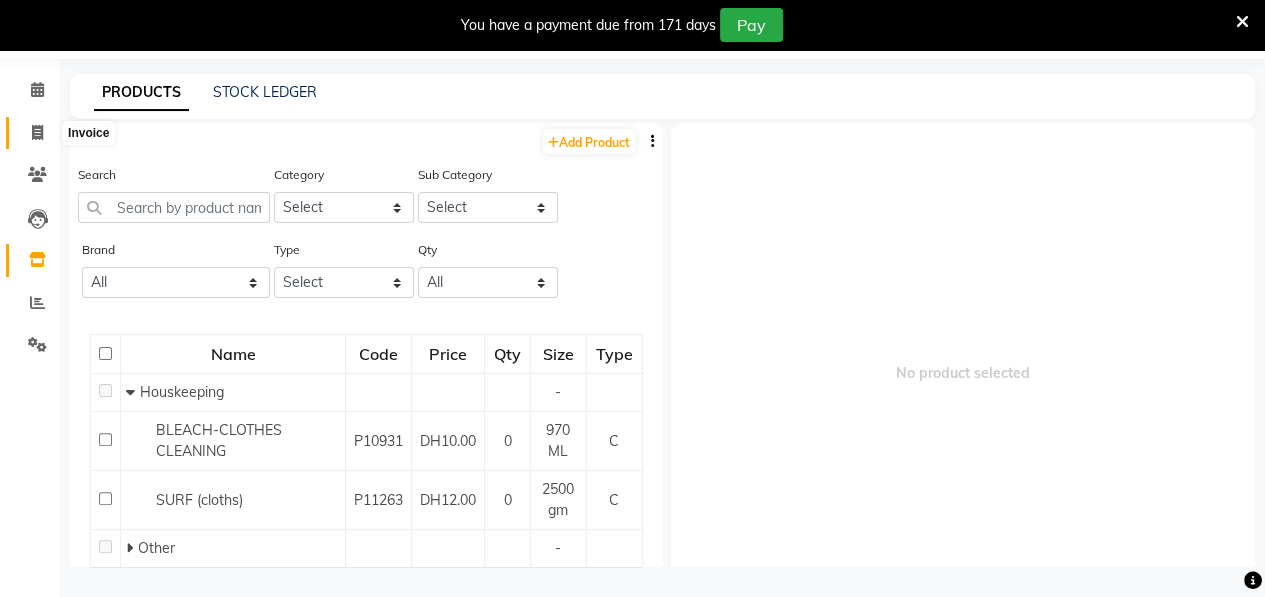 click 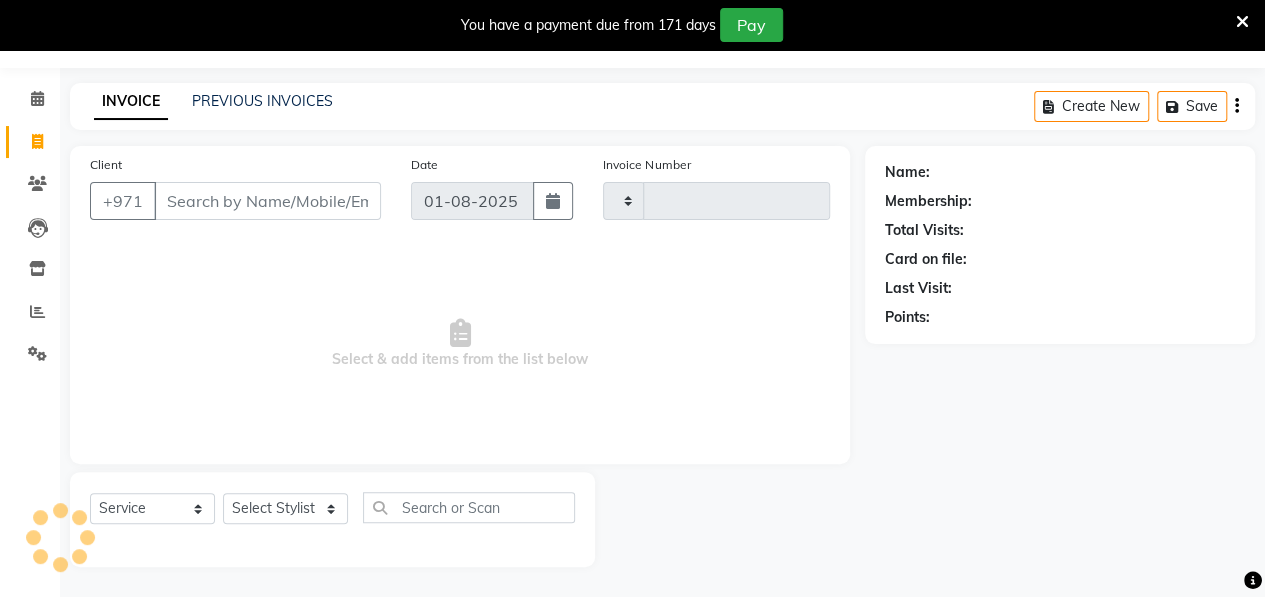 scroll, scrollTop: 52, scrollLeft: 0, axis: vertical 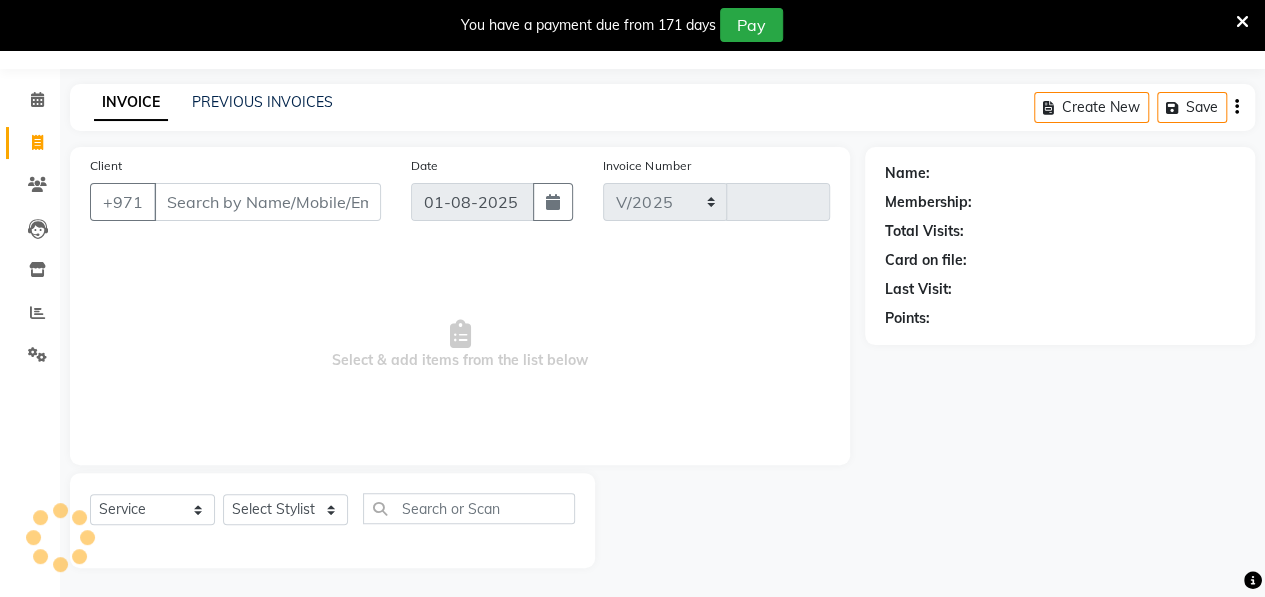 select on "3934" 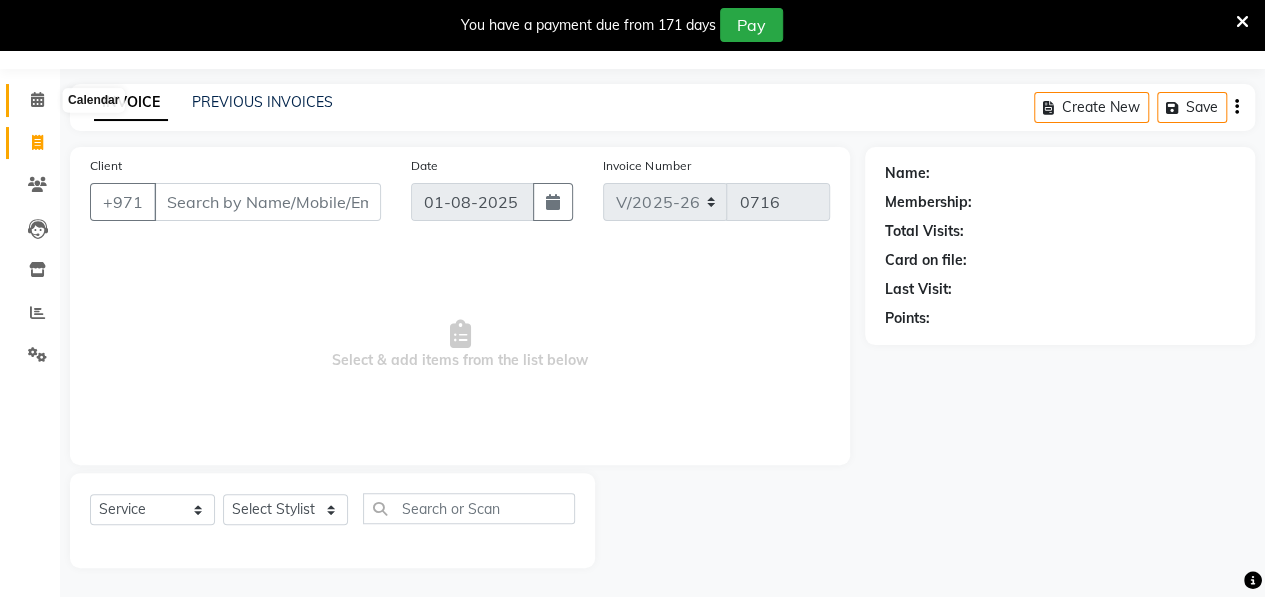 click 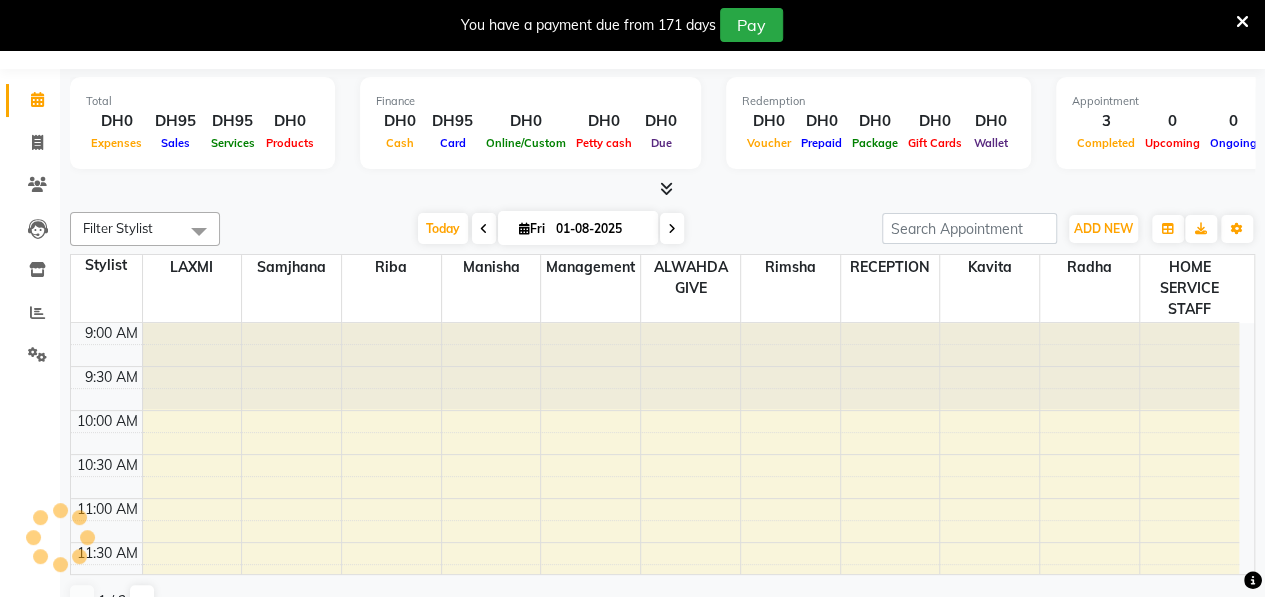 scroll, scrollTop: 49, scrollLeft: 0, axis: vertical 